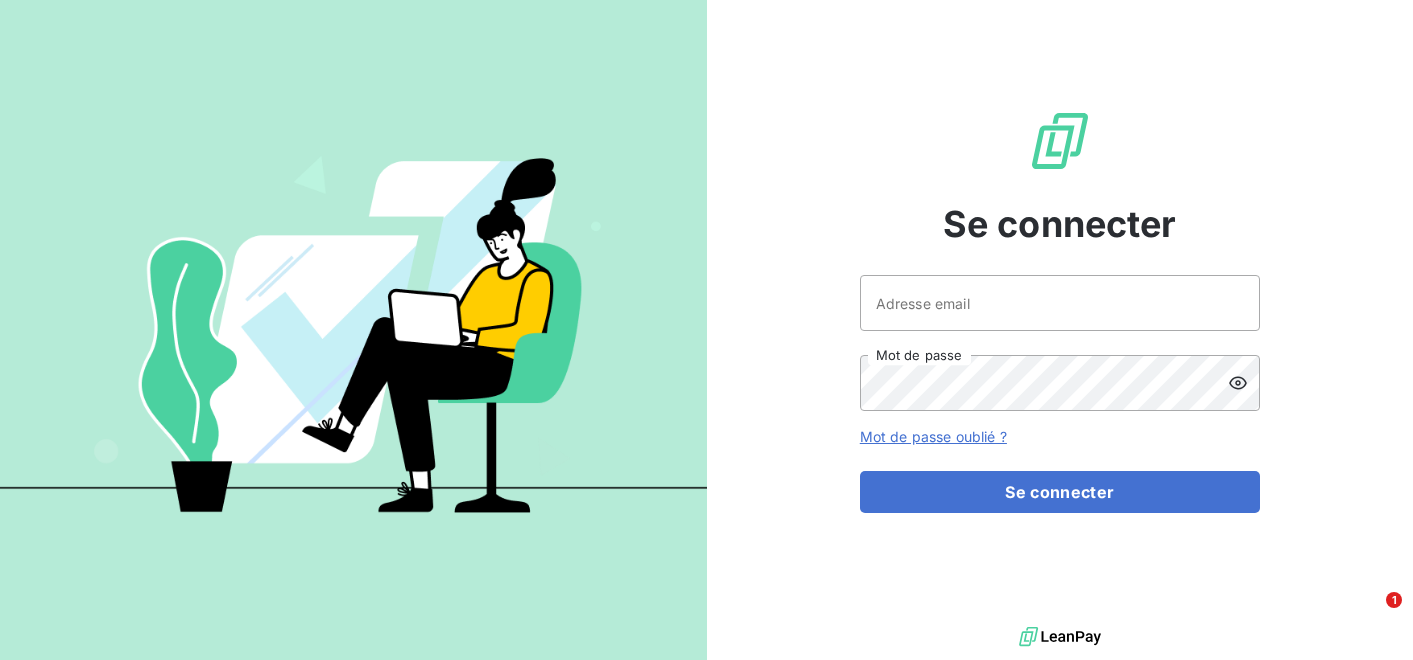 scroll, scrollTop: 0, scrollLeft: 0, axis: both 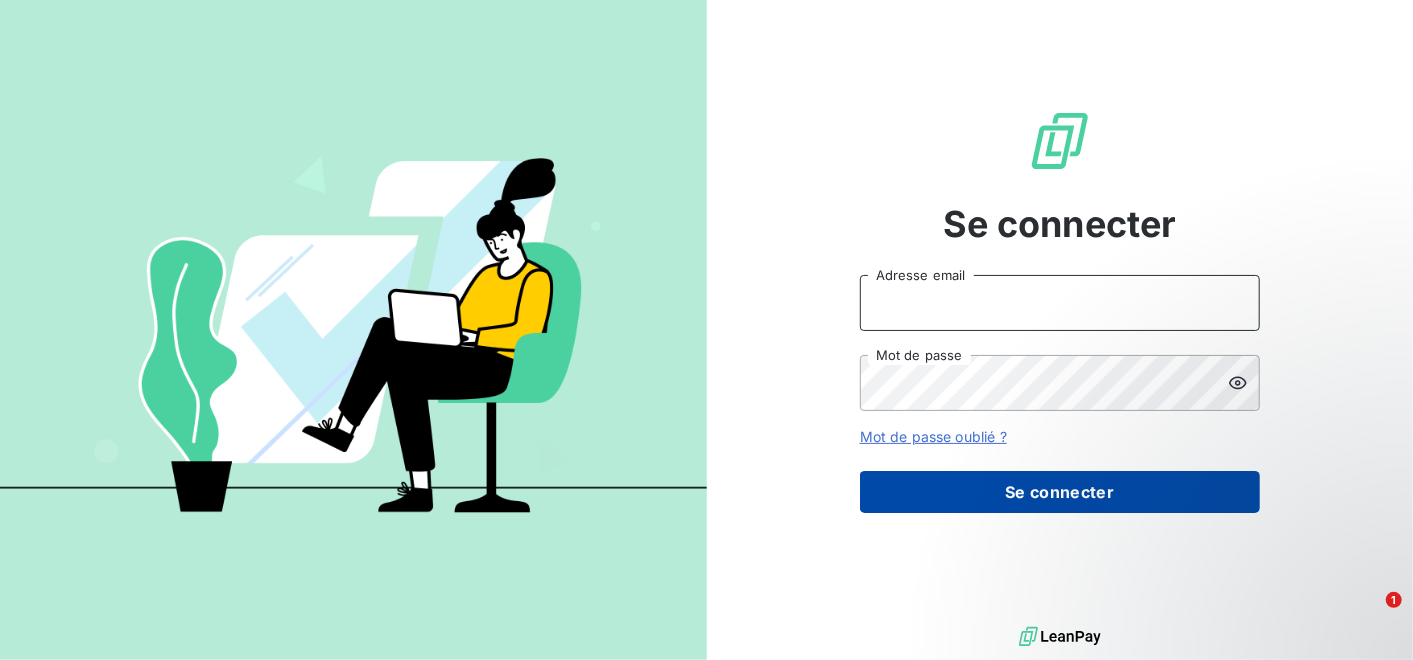 type on "[USERNAME]@[DOMAIN]" 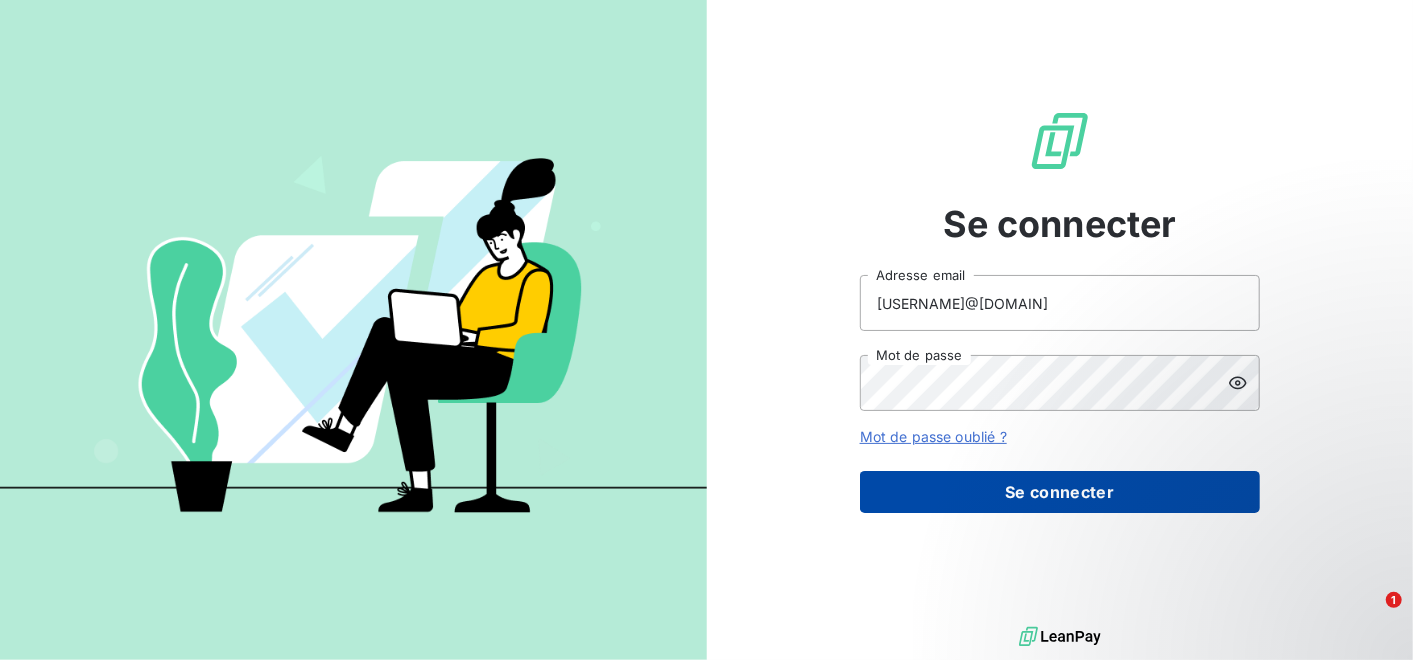 click on "Se connecter" at bounding box center (1060, 492) 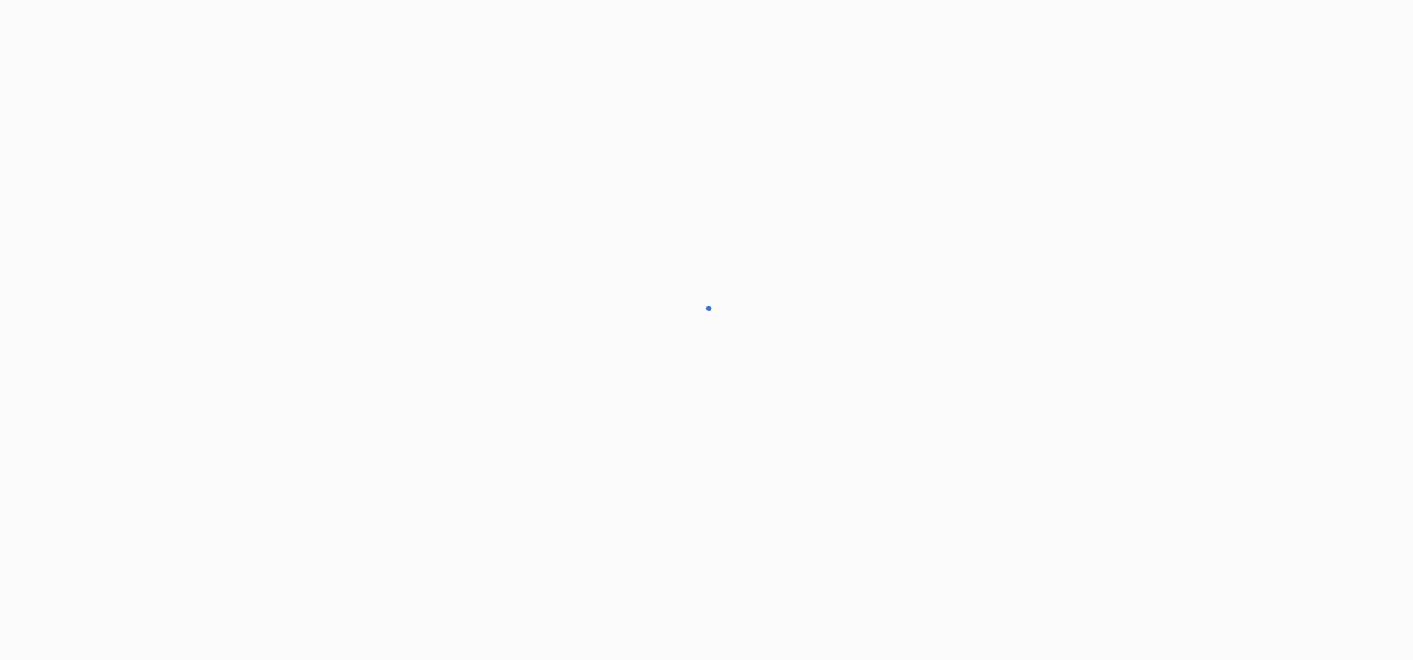 scroll, scrollTop: 0, scrollLeft: 0, axis: both 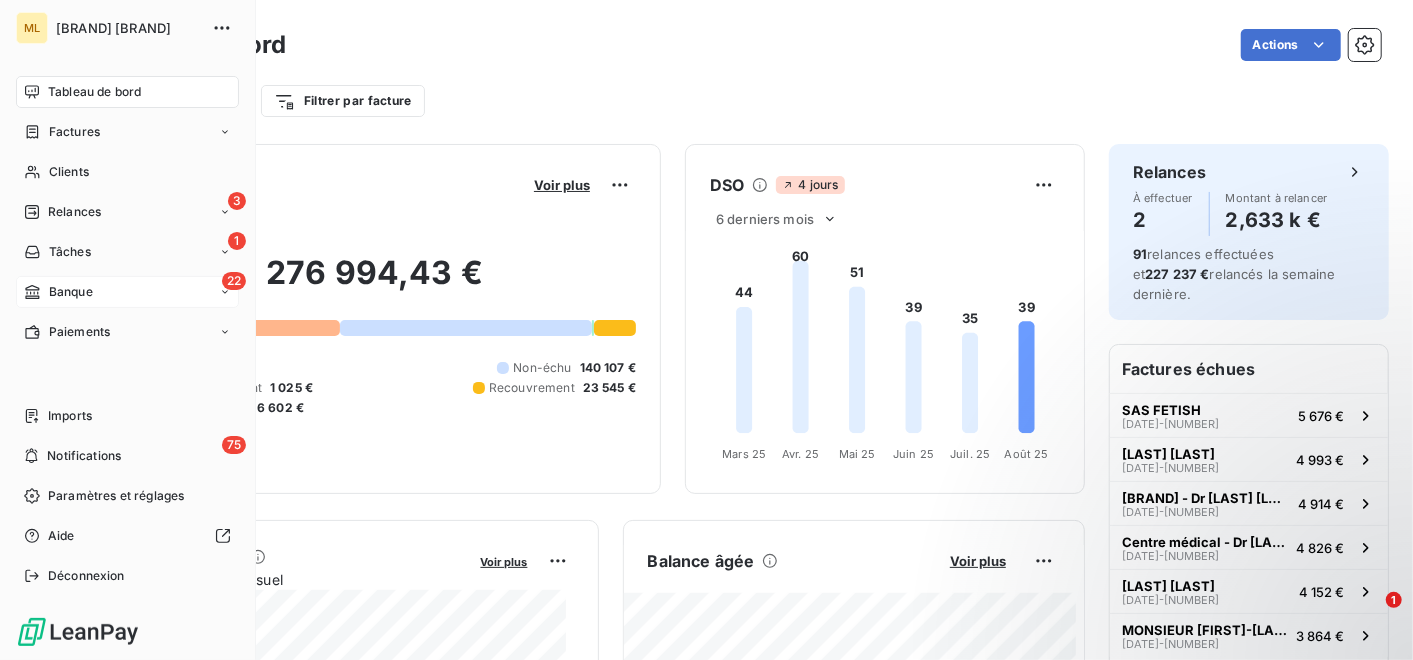 click on "22 Banque" at bounding box center [127, 292] 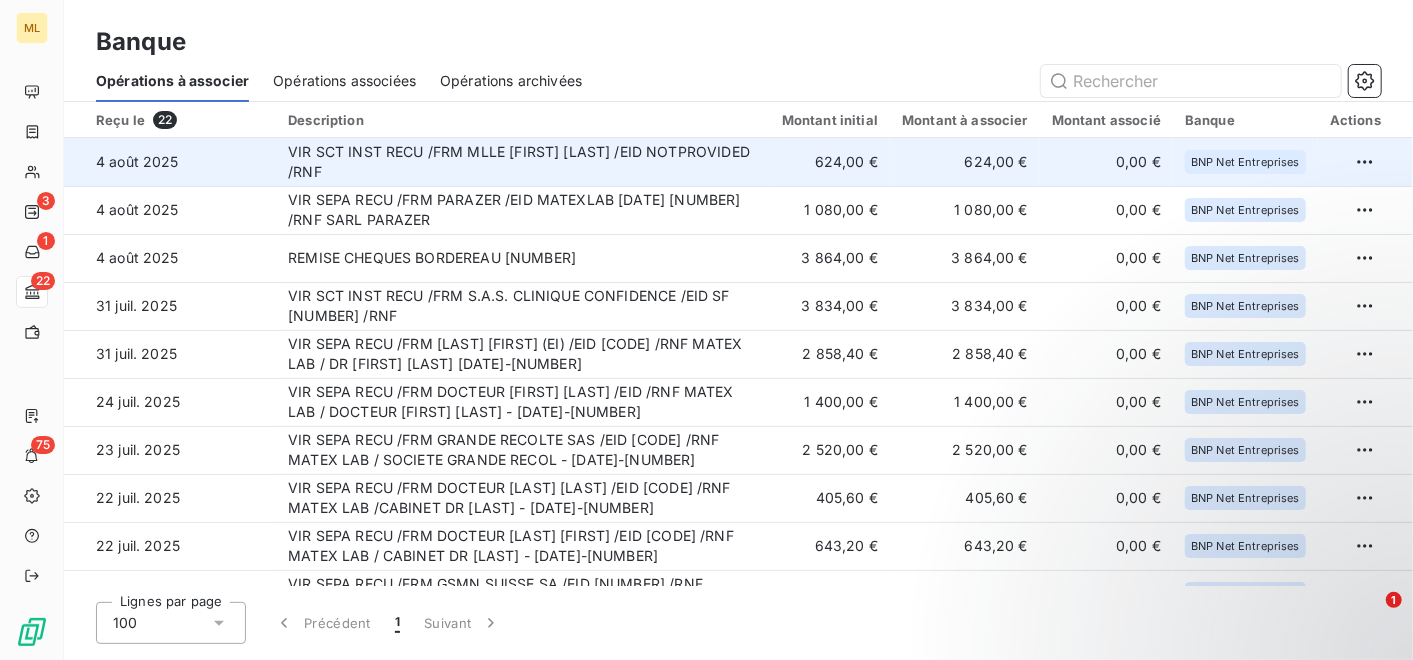 click on "VIR SCT INST RECU /FRM MLLE [LAST] [LAST] /EID NOTPROVIDED /RNF" at bounding box center [523, 162] 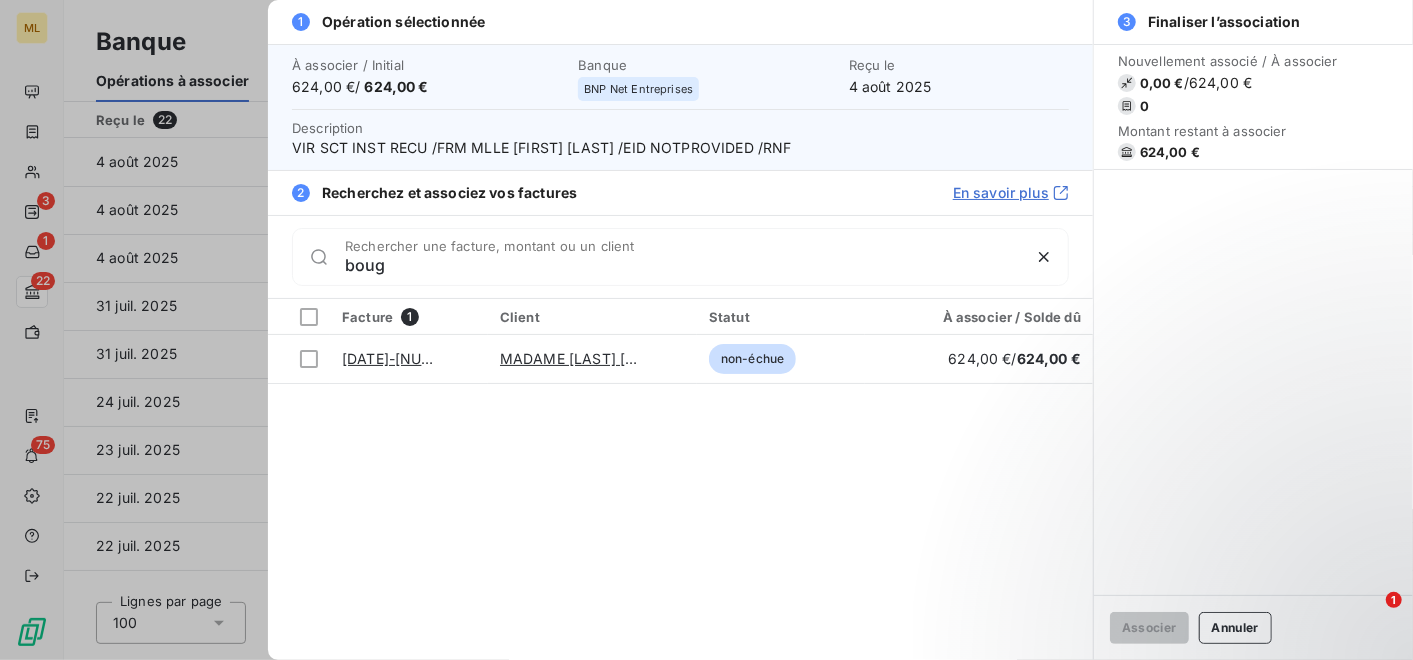 type on "boug" 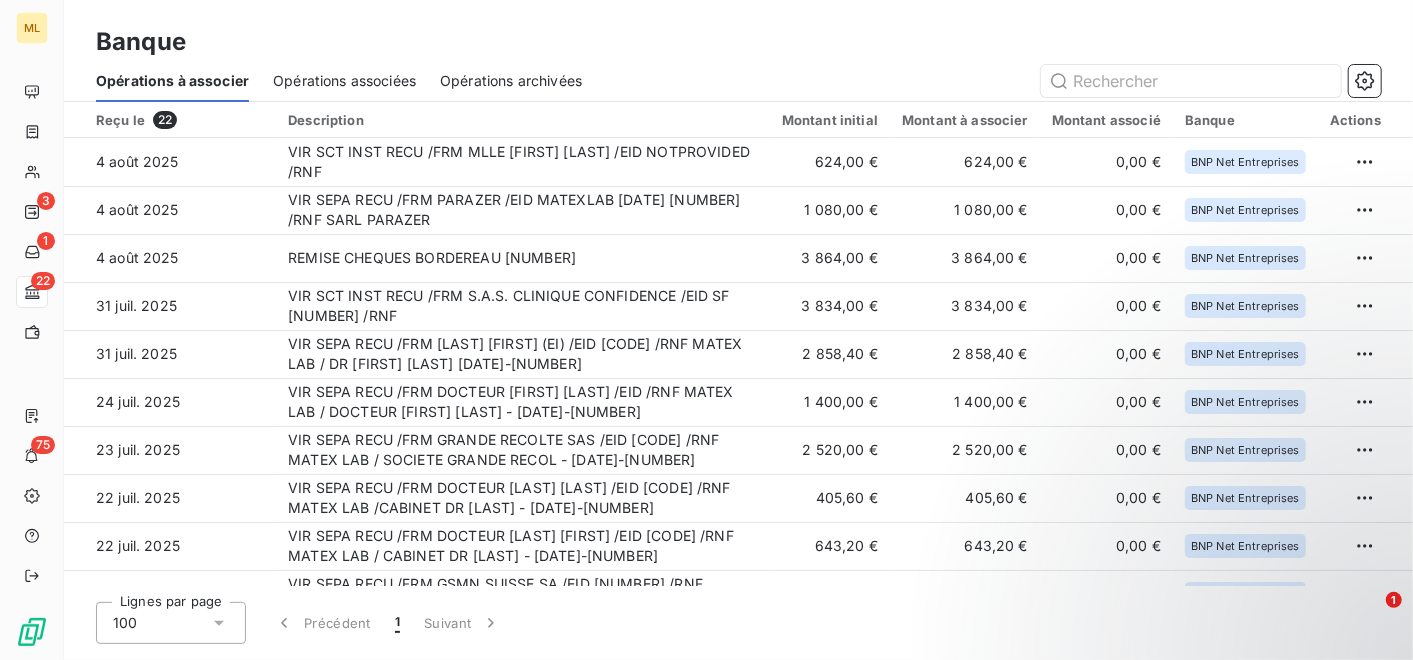 click on "Opérations associées" at bounding box center [344, 81] 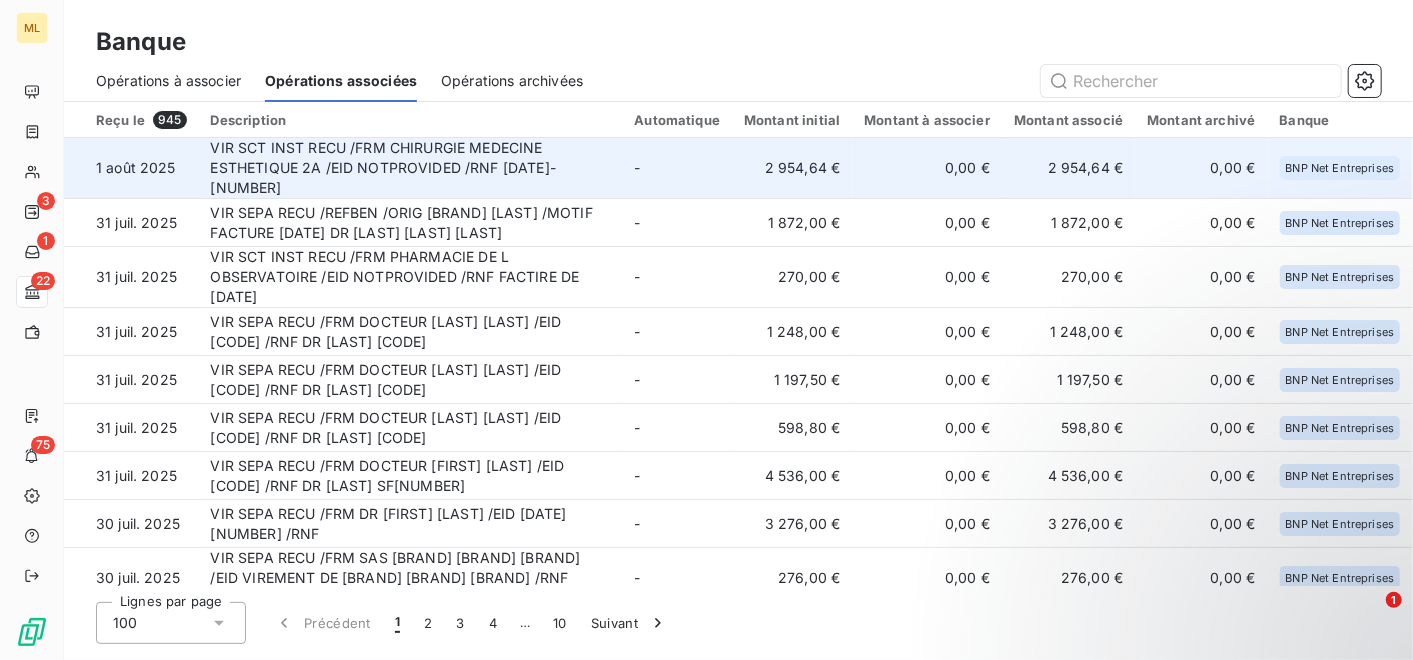 click on "[AMOUNT] [CURRENCY]" at bounding box center [792, 168] 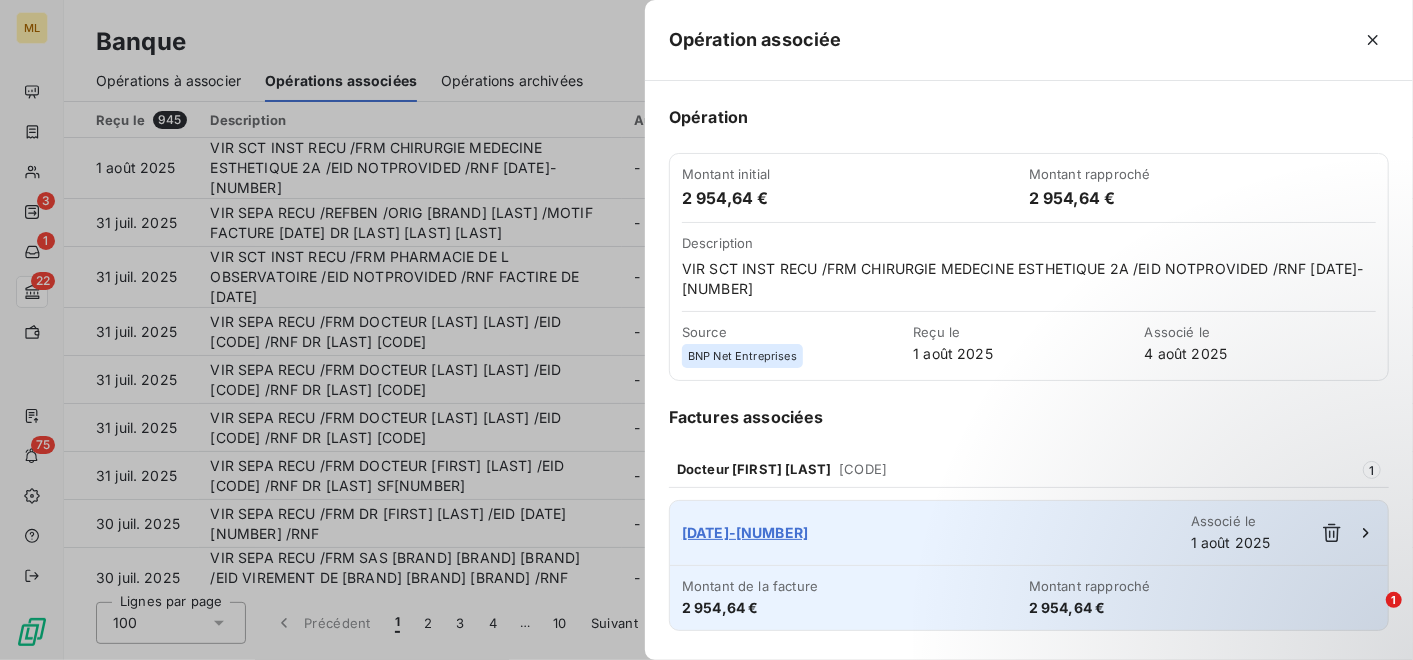 click on "[DATE]-[NUMBER]" at bounding box center [936, 533] 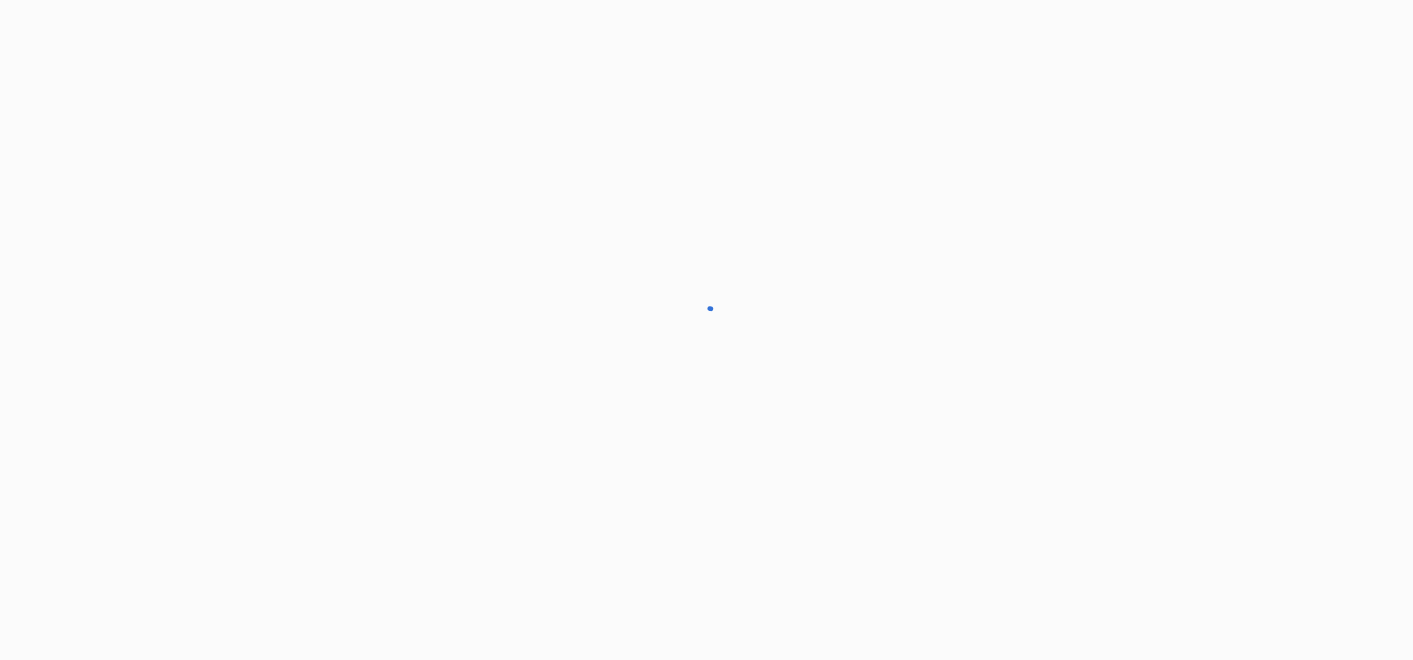 scroll, scrollTop: 0, scrollLeft: 0, axis: both 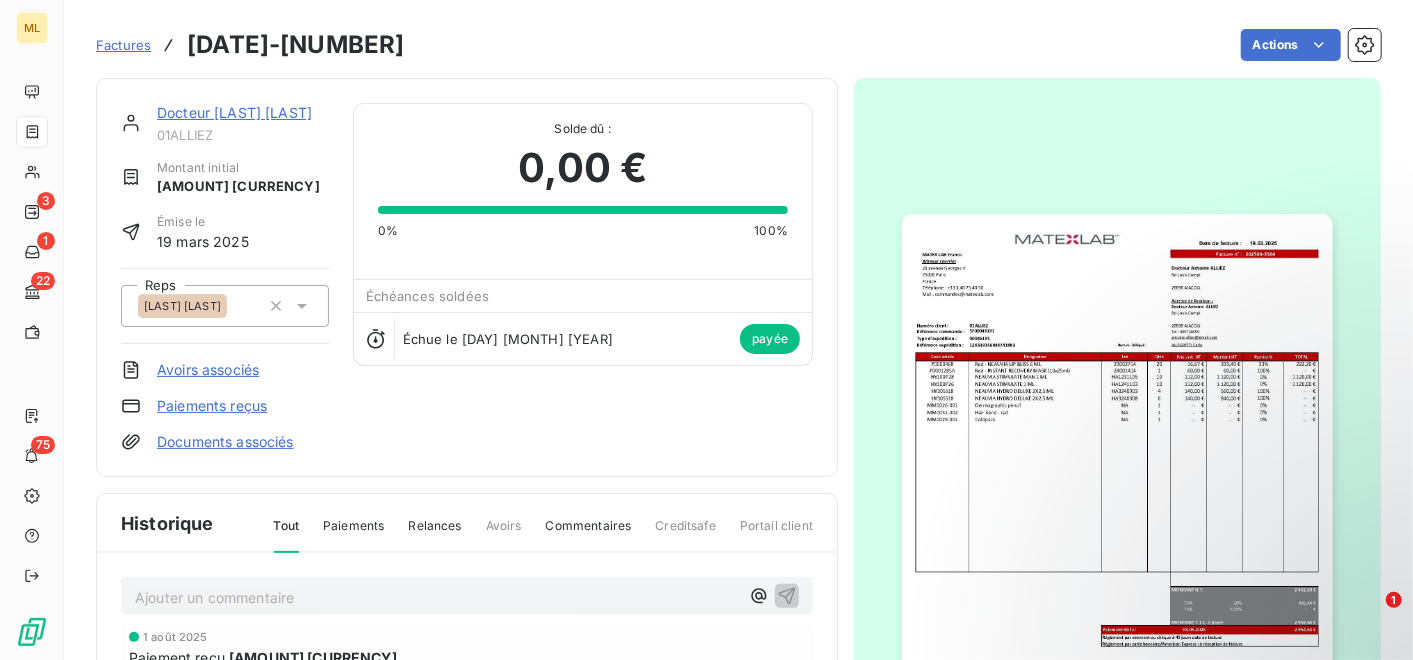 click on "Paiements reçus" at bounding box center [212, 406] 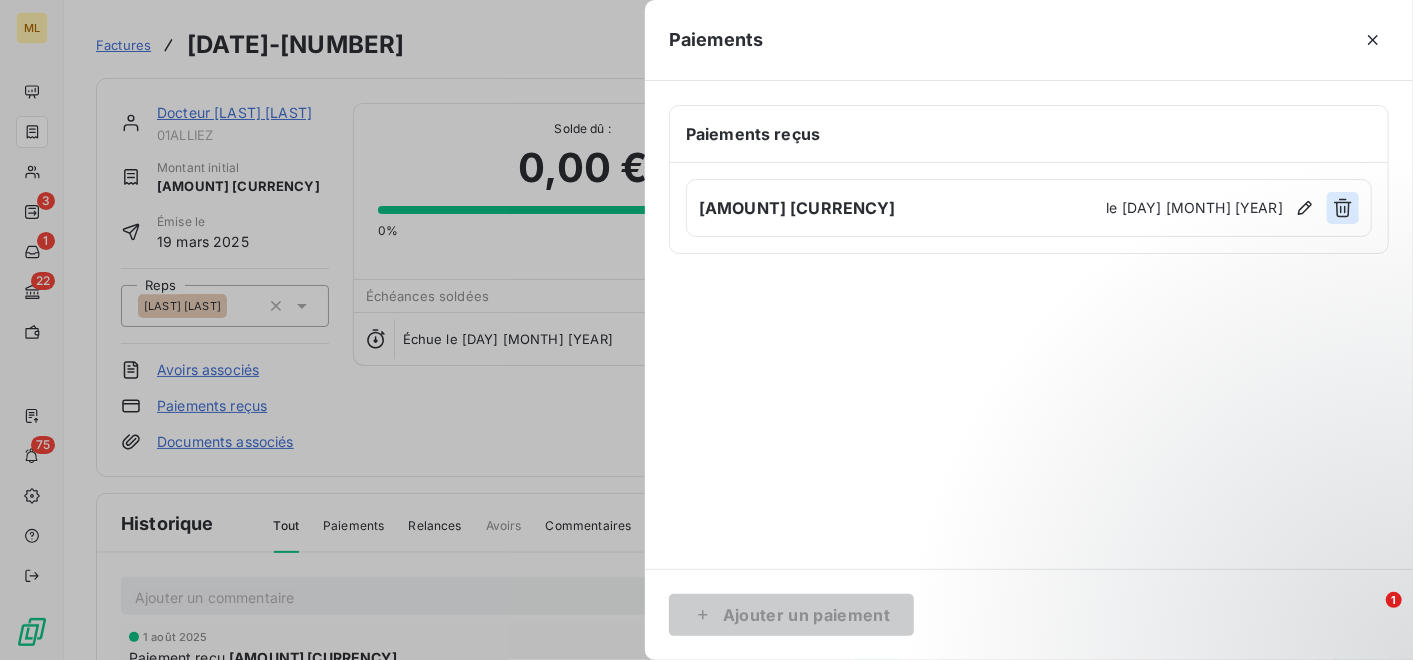 click 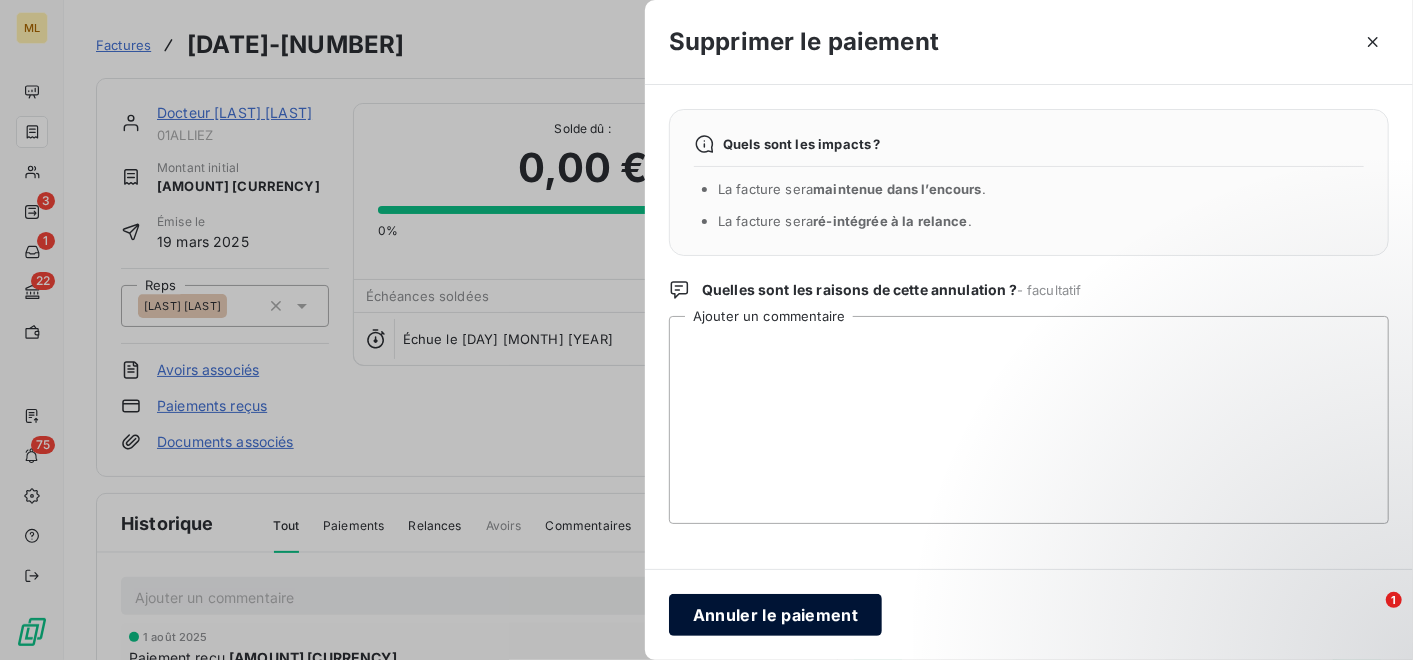 click on "Annuler le paiement" at bounding box center (775, 615) 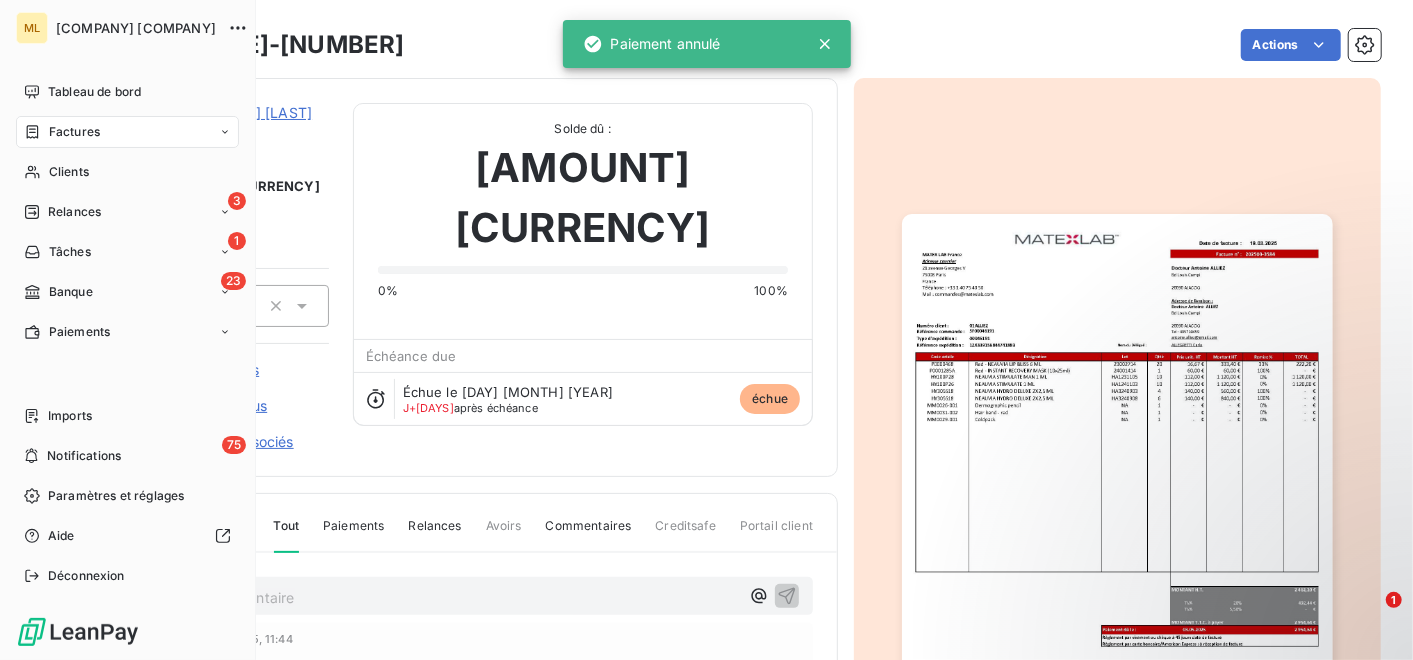 click on "Factures" at bounding box center (127, 132) 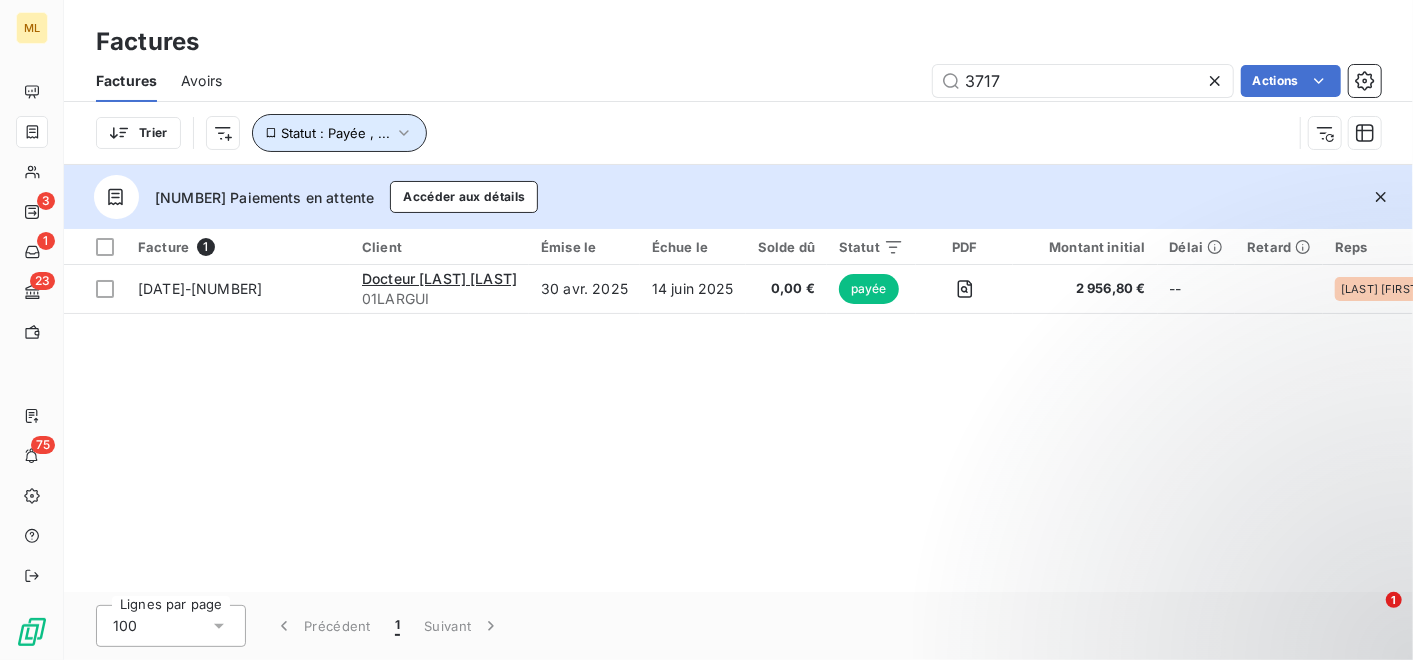 click on "Statut  : Payée , ..." at bounding box center (340, 133) 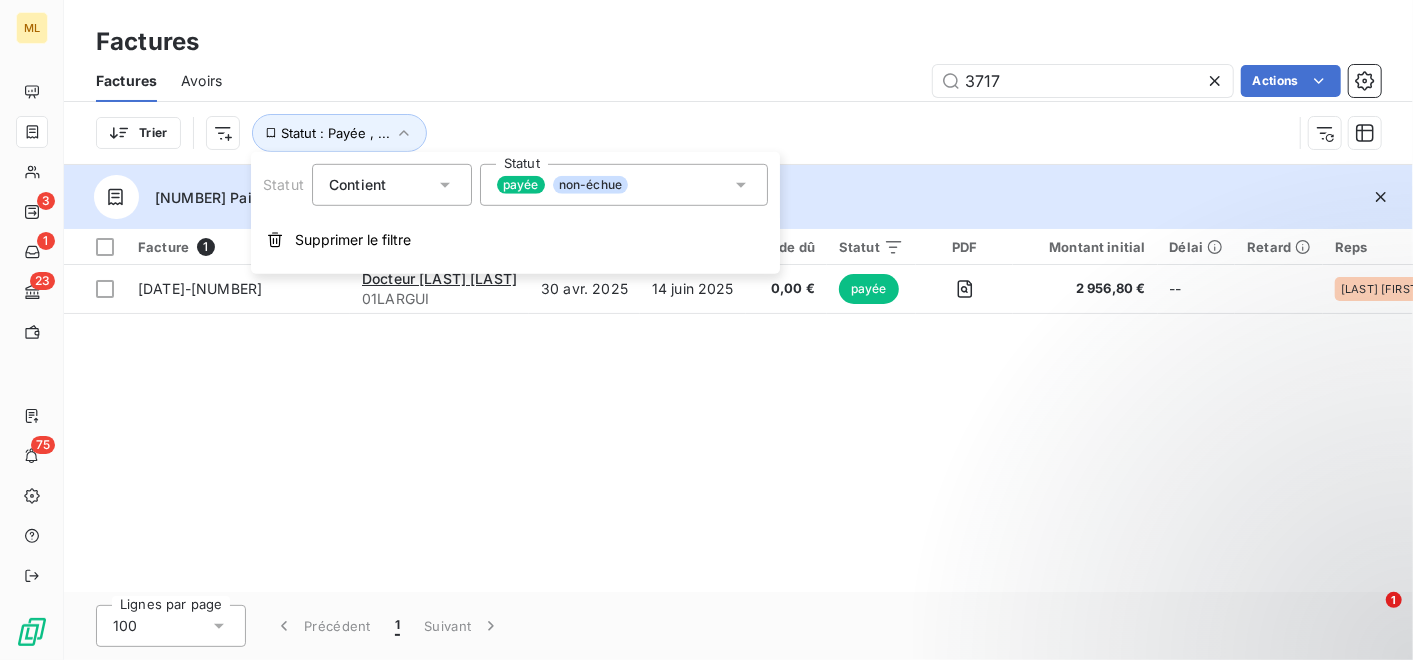click on "non-échue" at bounding box center (590, 185) 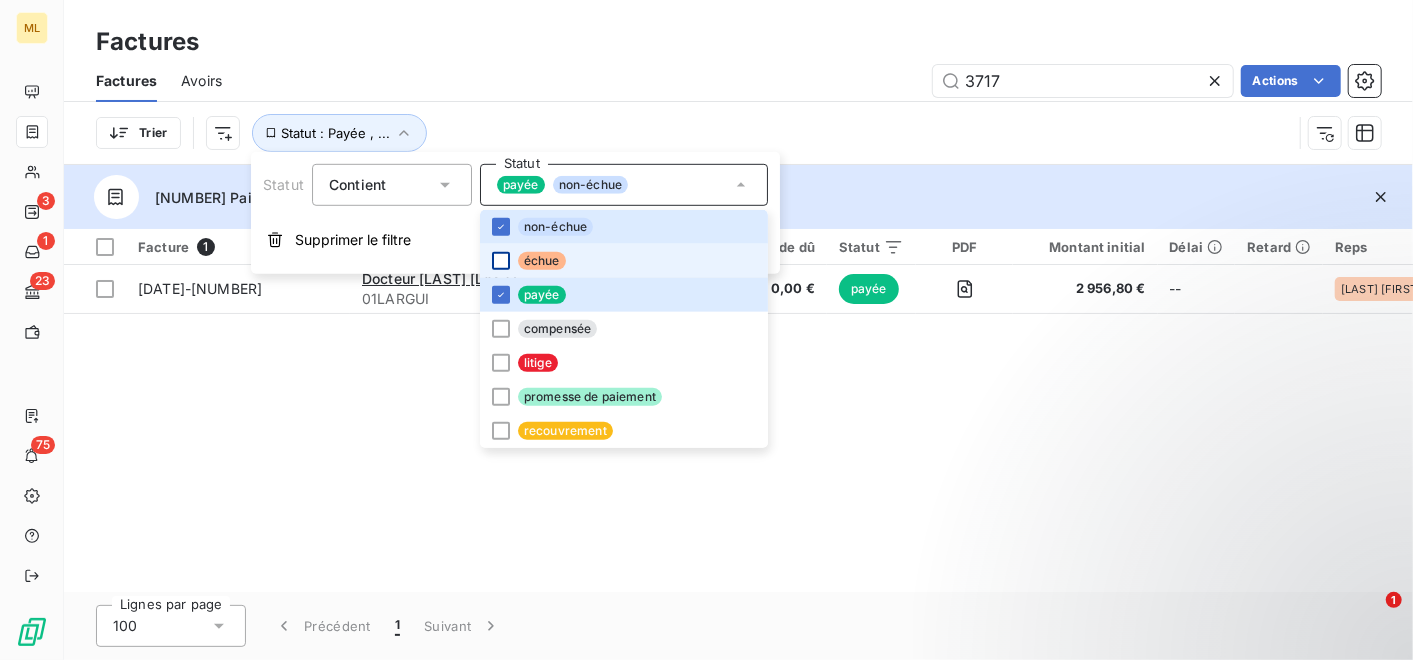 click at bounding box center [501, 261] 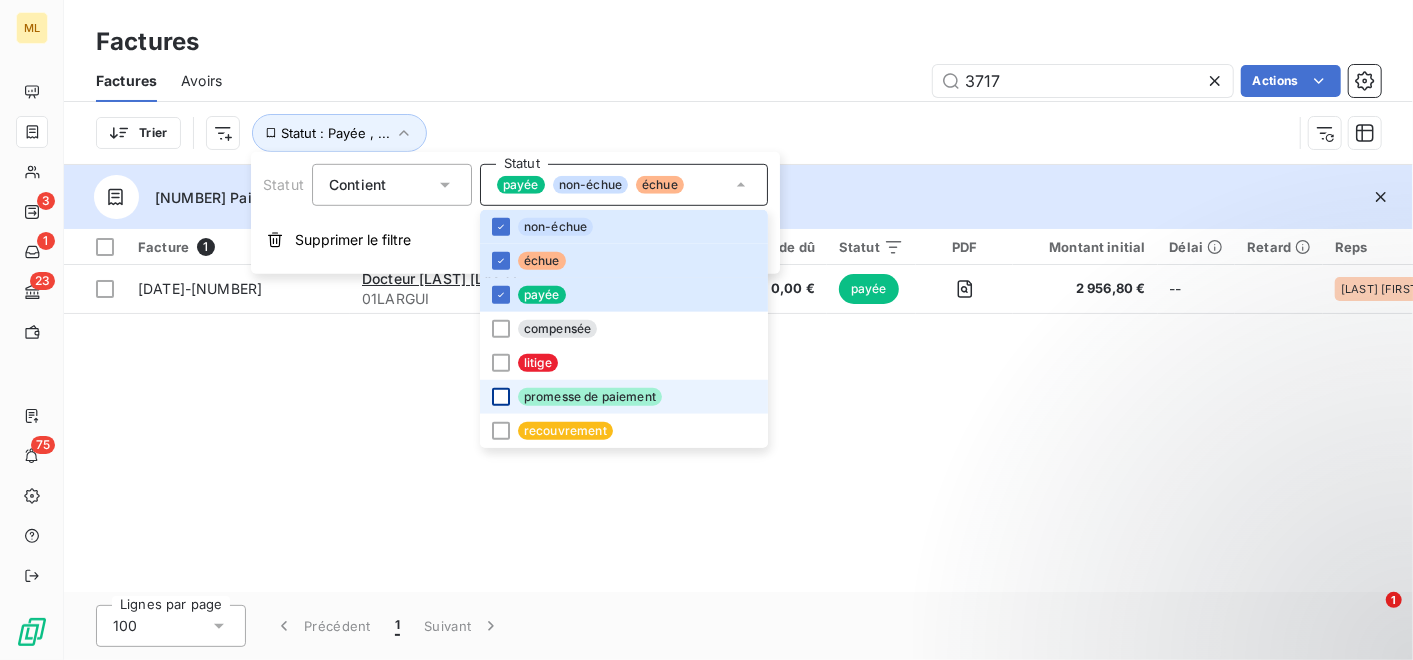 click at bounding box center (501, 397) 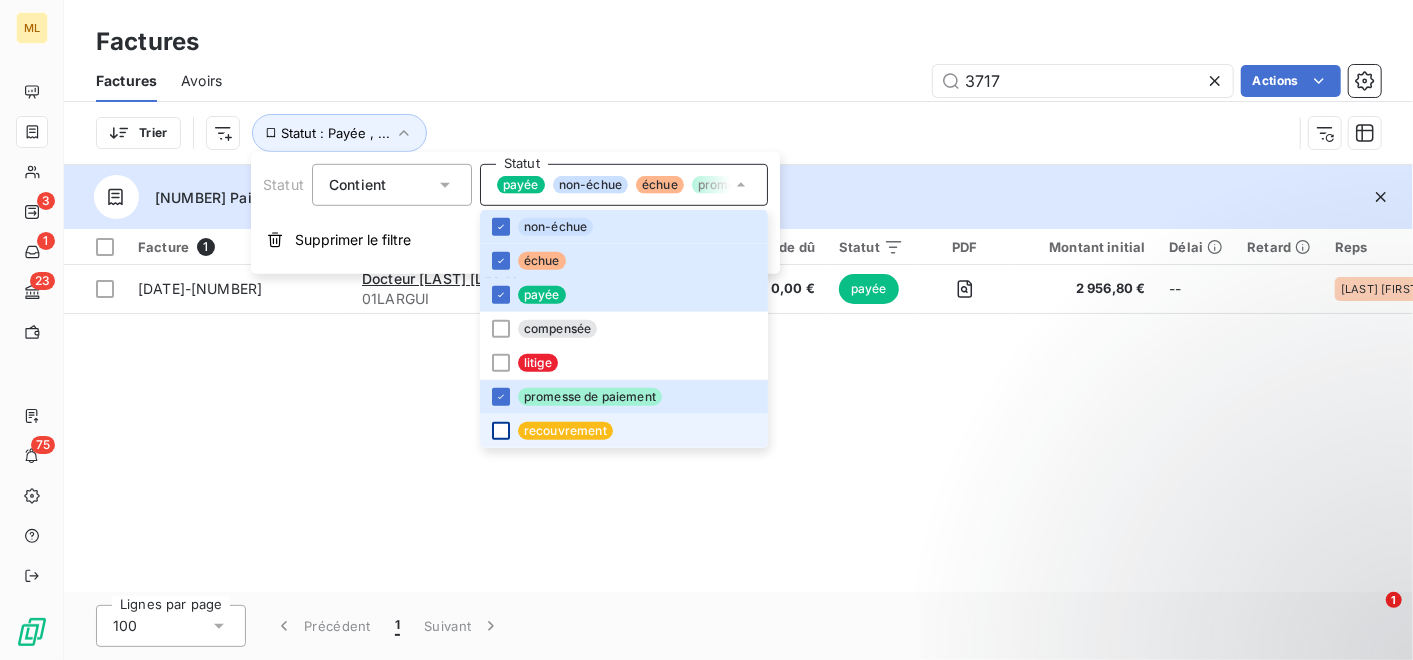 click at bounding box center [501, 431] 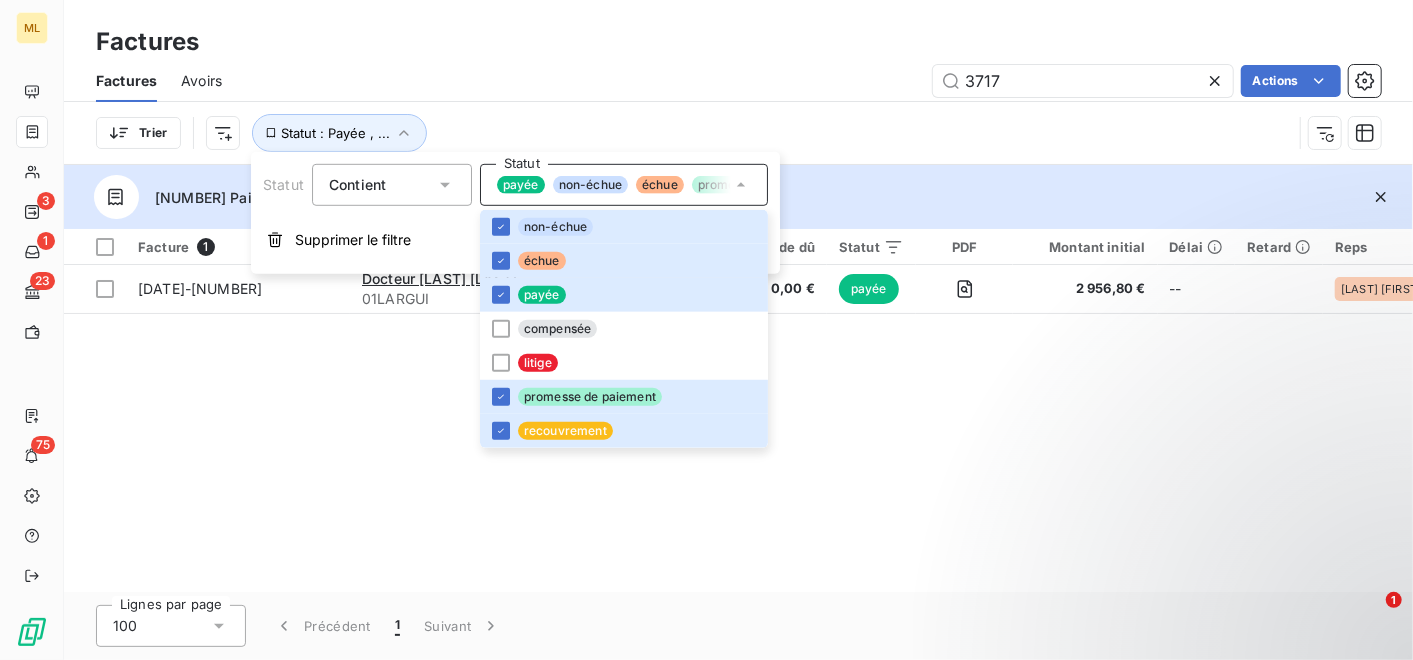 click 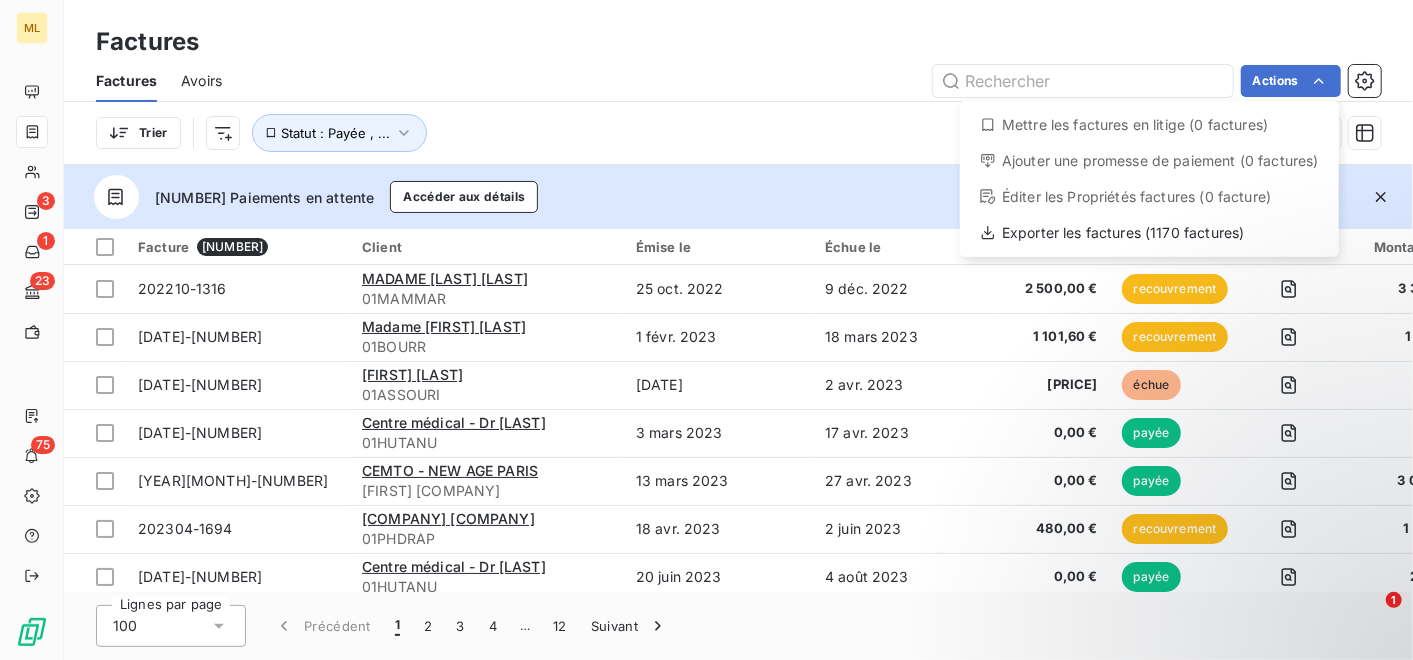 click on "ML [NUMBER] [NUMBER] Factures Factures Avoirs Actions Mettre les factures en litige (0 factures) Ajouter une promesse de paiement (0 factures) Éditer les Propriétés factures  (0 facture) Exporter les factures (162 factures) Trier Statut  : Payée , ... 23 Paiements en attente Accéder aux détails Facture [NUMBER] Client Émise le Échue le Solde dû Statut PDF Montant initial Délai Retard   Reps Actions [YEAR][MONTH]-[NUMBER] MADAME [LAST] [LAST] [CODE] [DATE] [MONTH] [YEAR] [DATE] [MONTH] [YEAR] [PRICE] recouvrement [PRICE] [DAYS] jours +[DAYS] j [LAST] [LAST] [YEAR][MONTH]-[NUMBER] Madame [LAST] [LAST] [CODE] [DATE] [MONTH] [YEAR] [DATE] [MONTH] [YEAR] [PRICE] recouvrement [PRICE] [DAYS] jours +[DAYS] j [LAST] [LAST] [YEAR][MONTH]-[NUMBER] [COMPANY] [CODE] [DATE] [MONTH] [YEAR]" at bounding box center [706, 330] 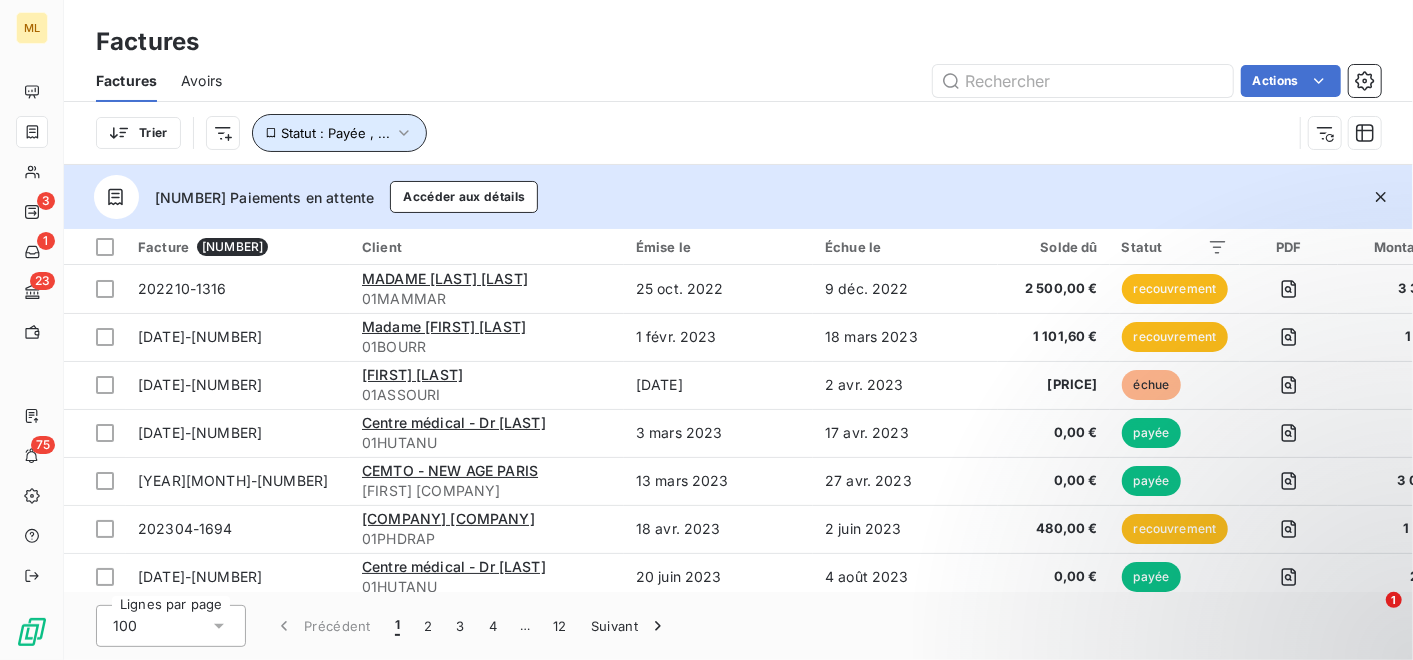click 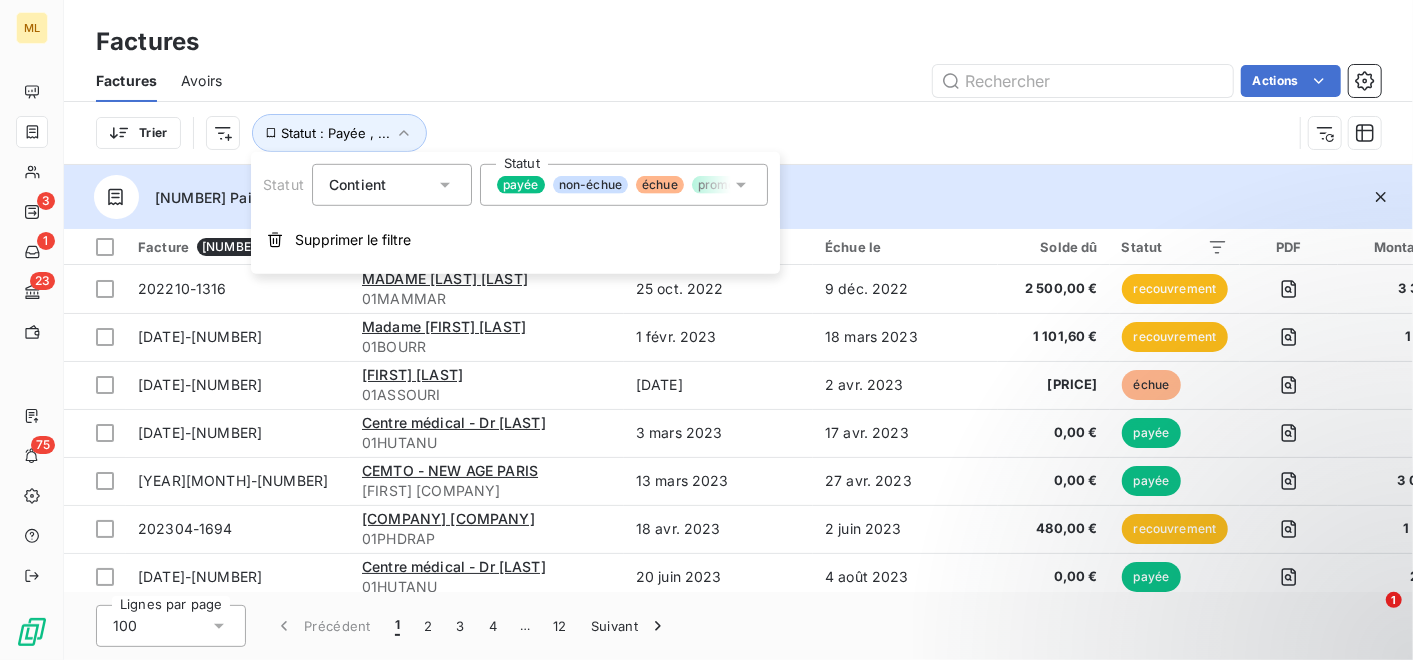 click on "payée non-échue échue promesse de paiement recouvrement" at bounding box center (624, 185) 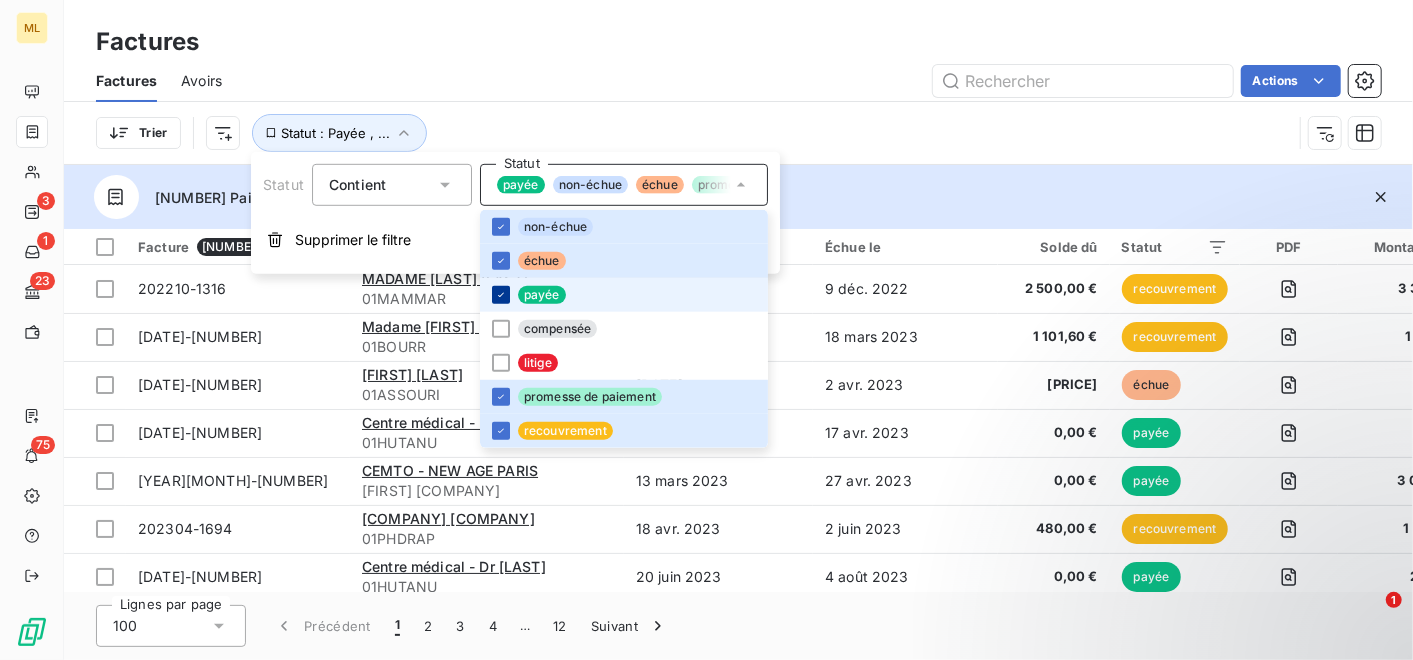 click 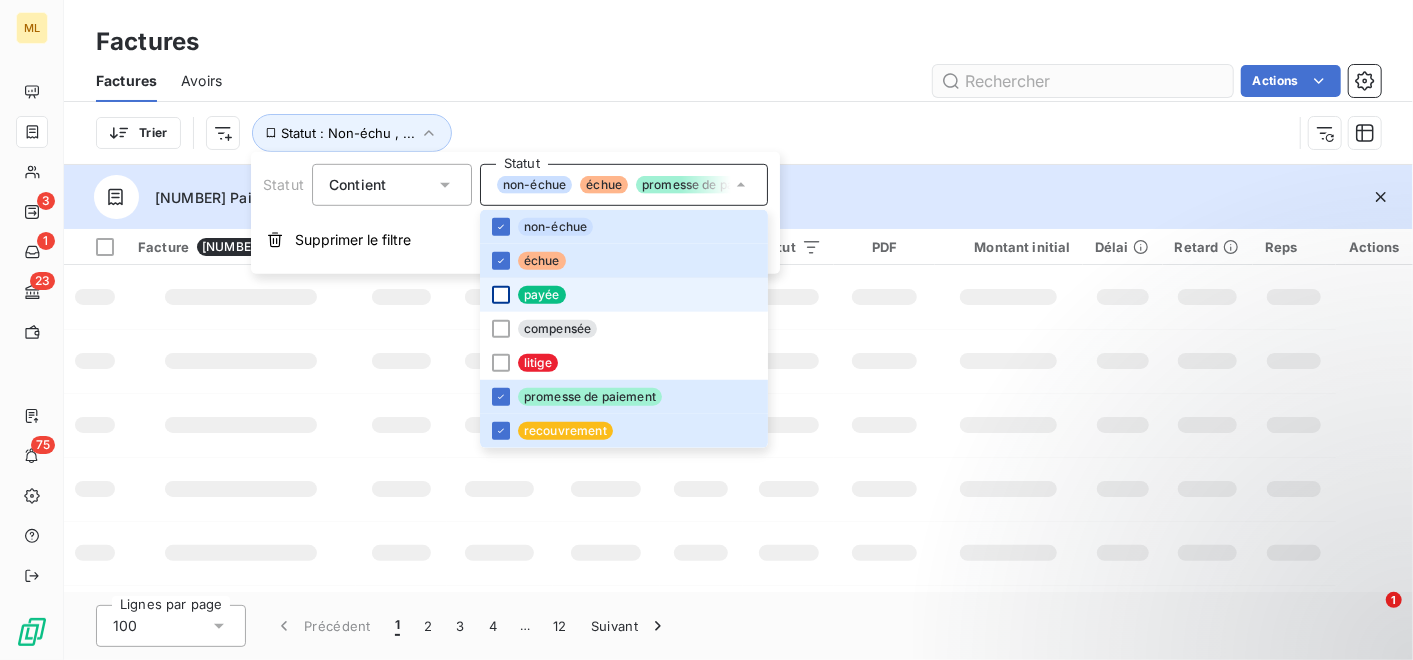 click on "Actions" at bounding box center [813, 81] 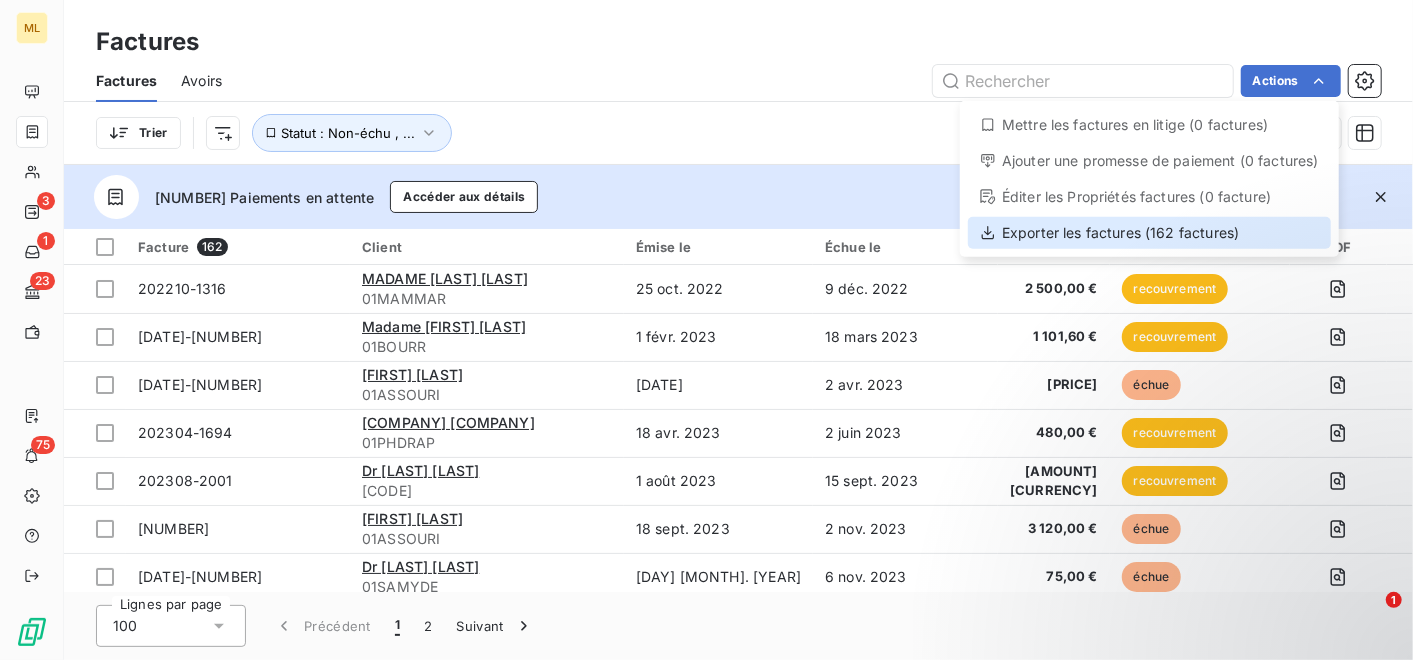 click on "Exporter les factures (162 factures)" at bounding box center (1149, 233) 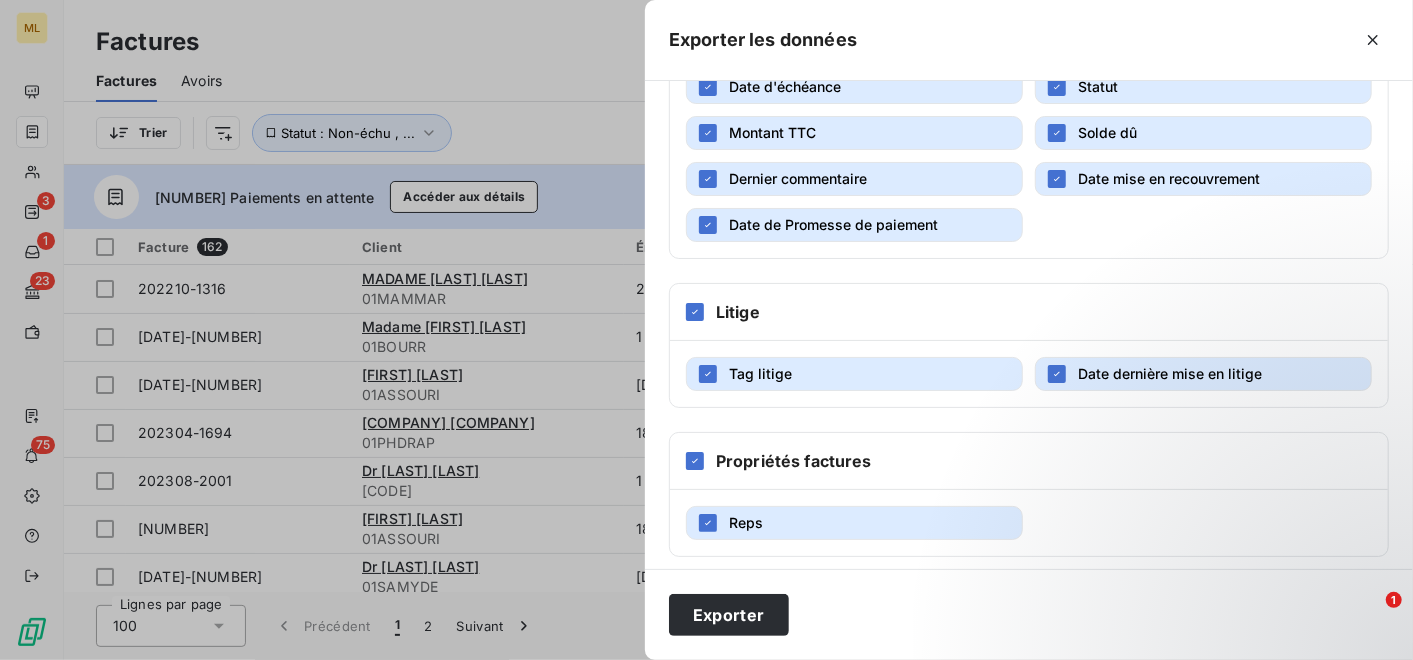 scroll, scrollTop: 531, scrollLeft: 0, axis: vertical 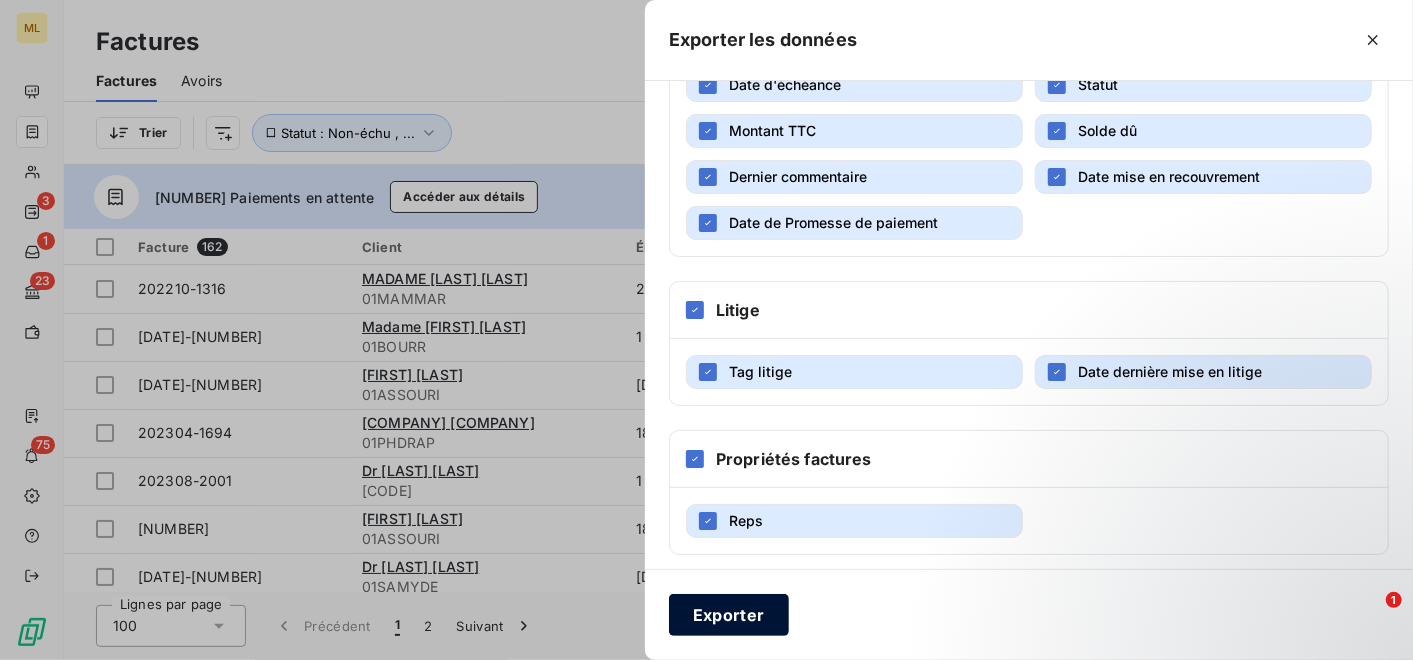 click on "Exporter" at bounding box center [729, 615] 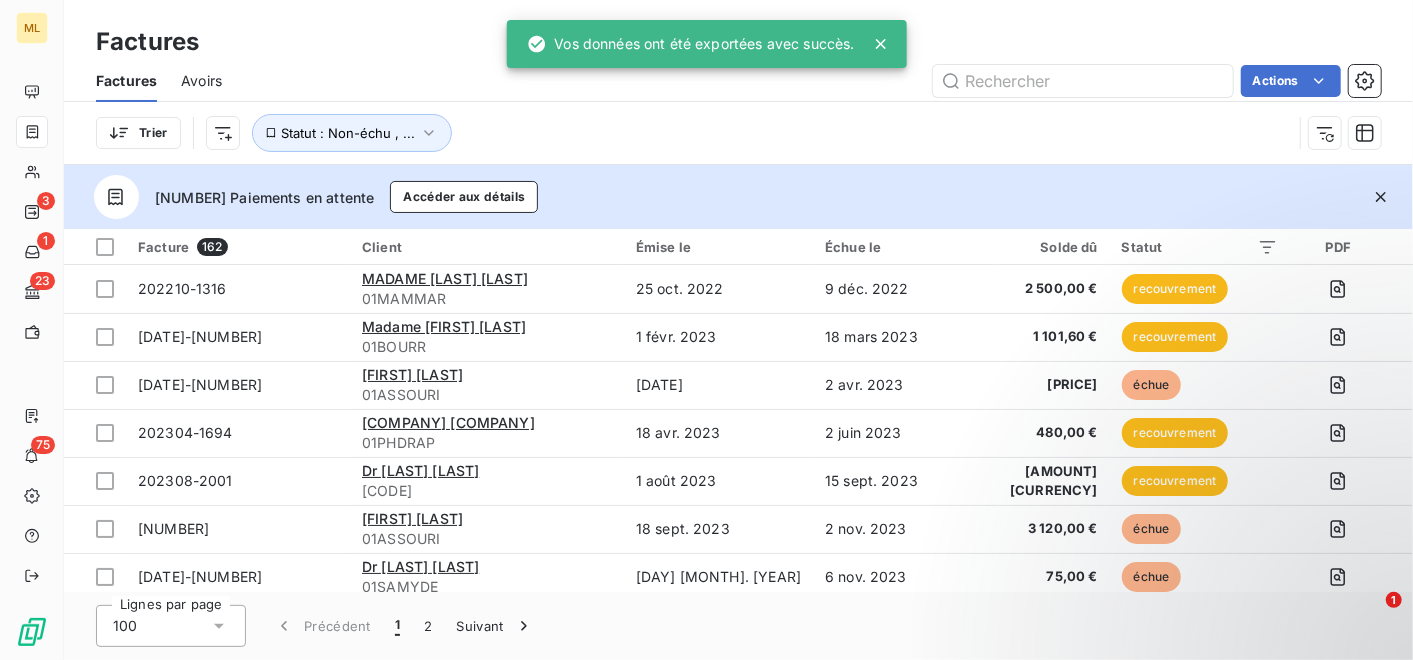 click on "Trier Statut  : [STATUS] , ..." at bounding box center (694, 133) 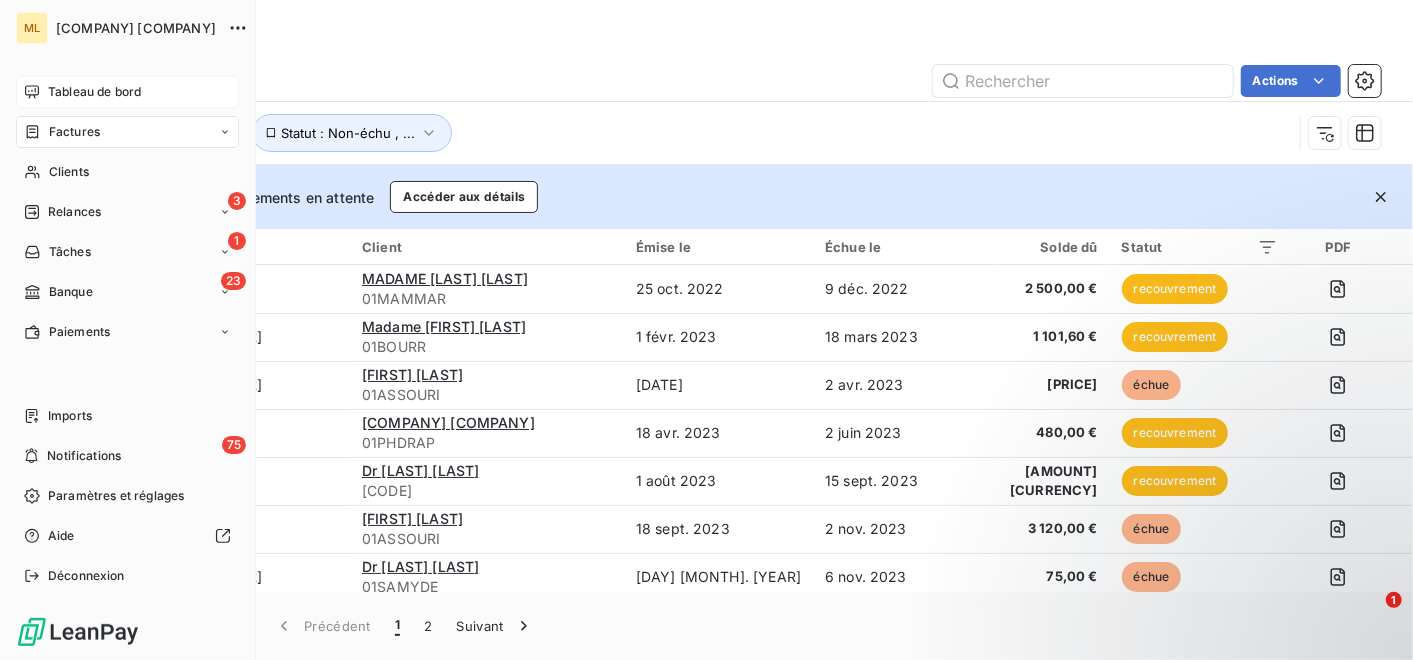 click on "Tableau de bord" at bounding box center (94, 92) 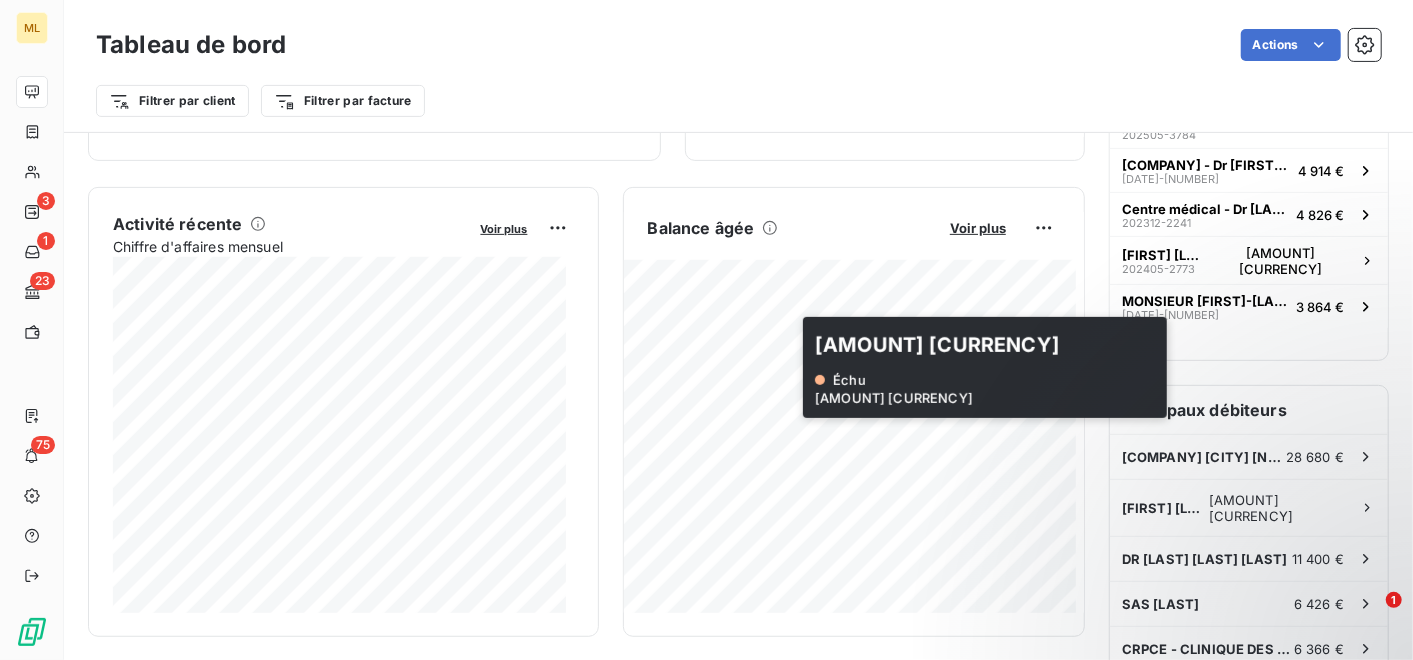 scroll, scrollTop: 0, scrollLeft: 0, axis: both 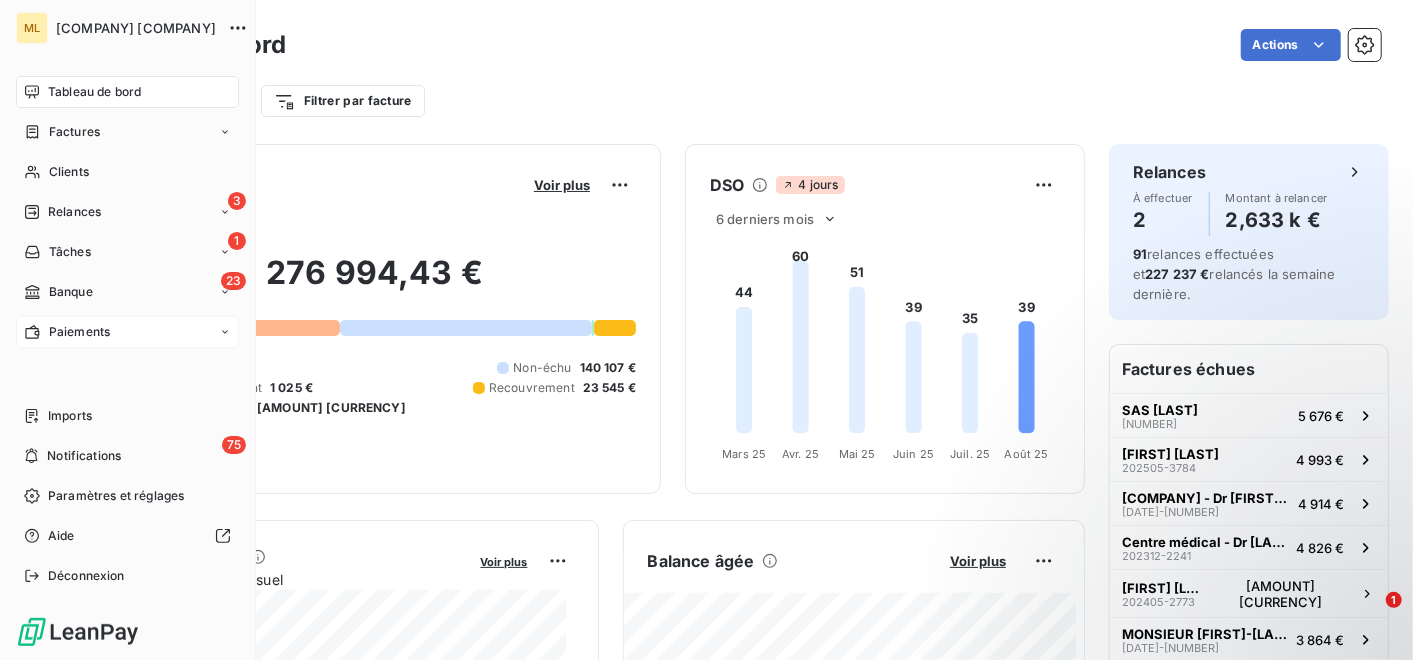 click on "Paiements" at bounding box center [127, 332] 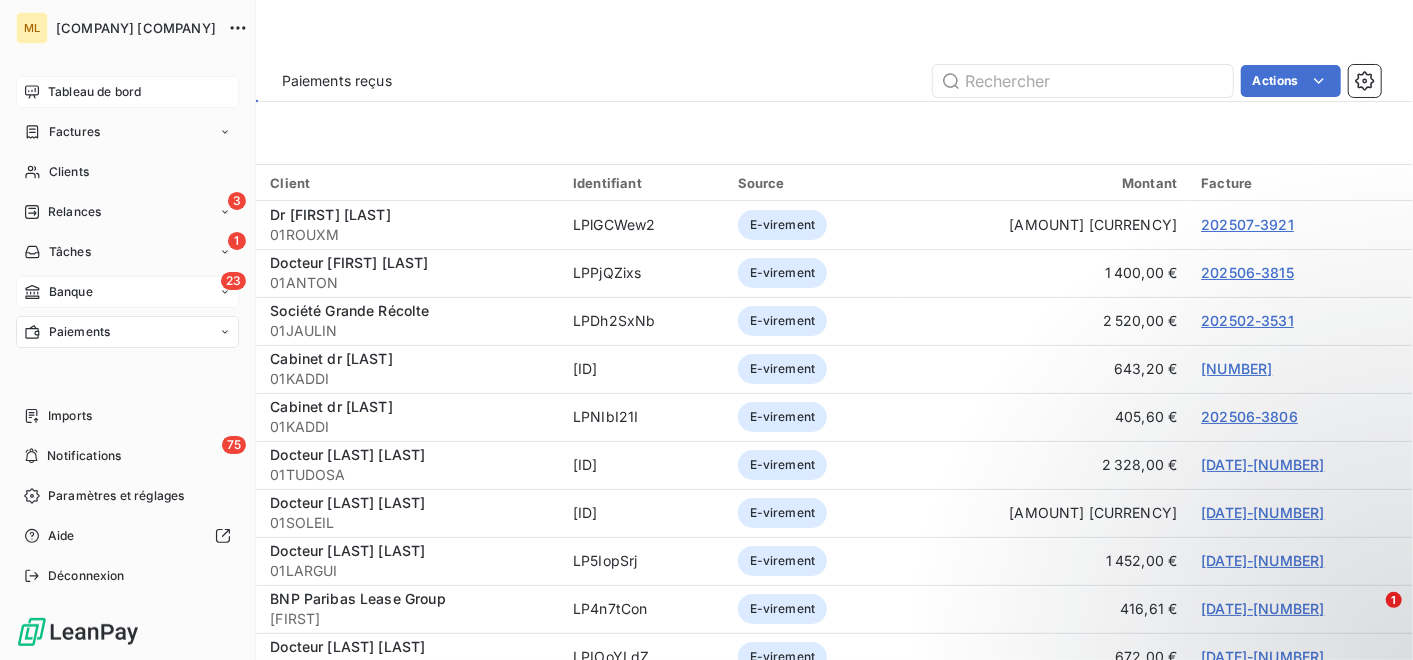 click on "Banque" at bounding box center (71, 292) 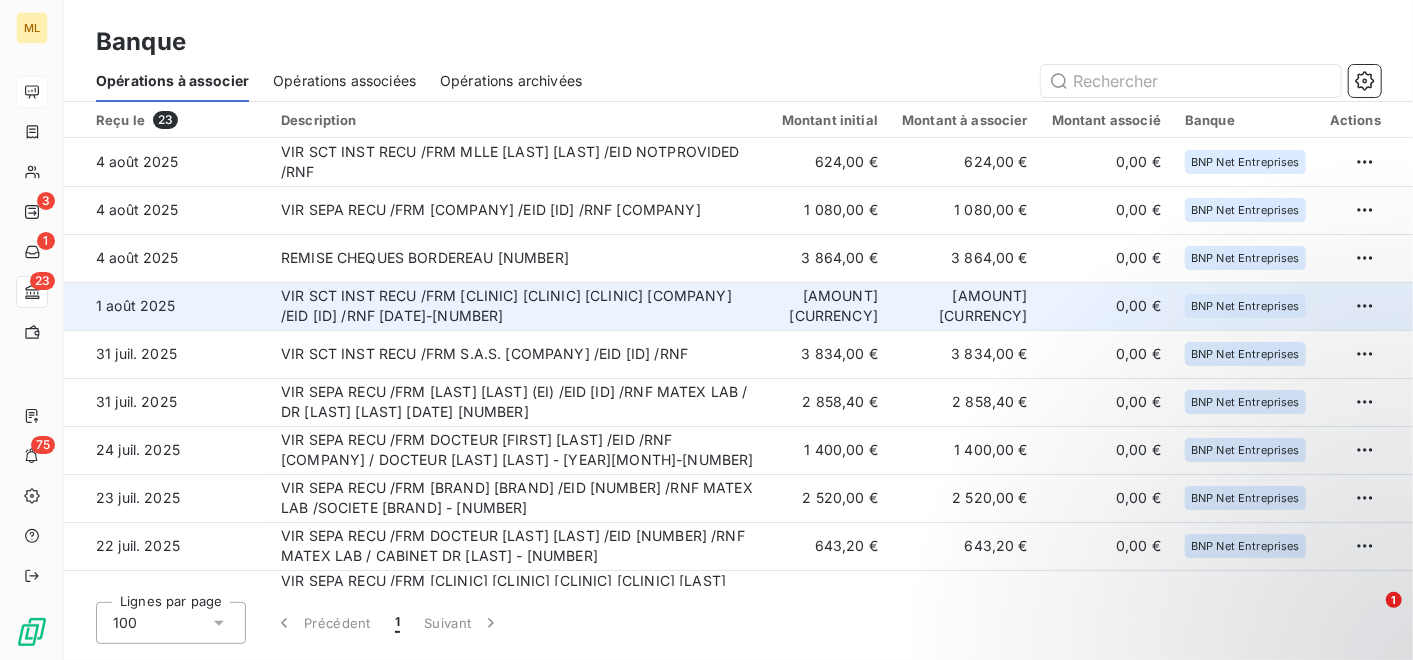 click on "VIR SCT INST RECU /FRM [CLINIC] [CLINIC] [CLINIC] [COMPANY] /EID [ID] /RNF [DATE]-[NUMBER]" at bounding box center (519, 306) 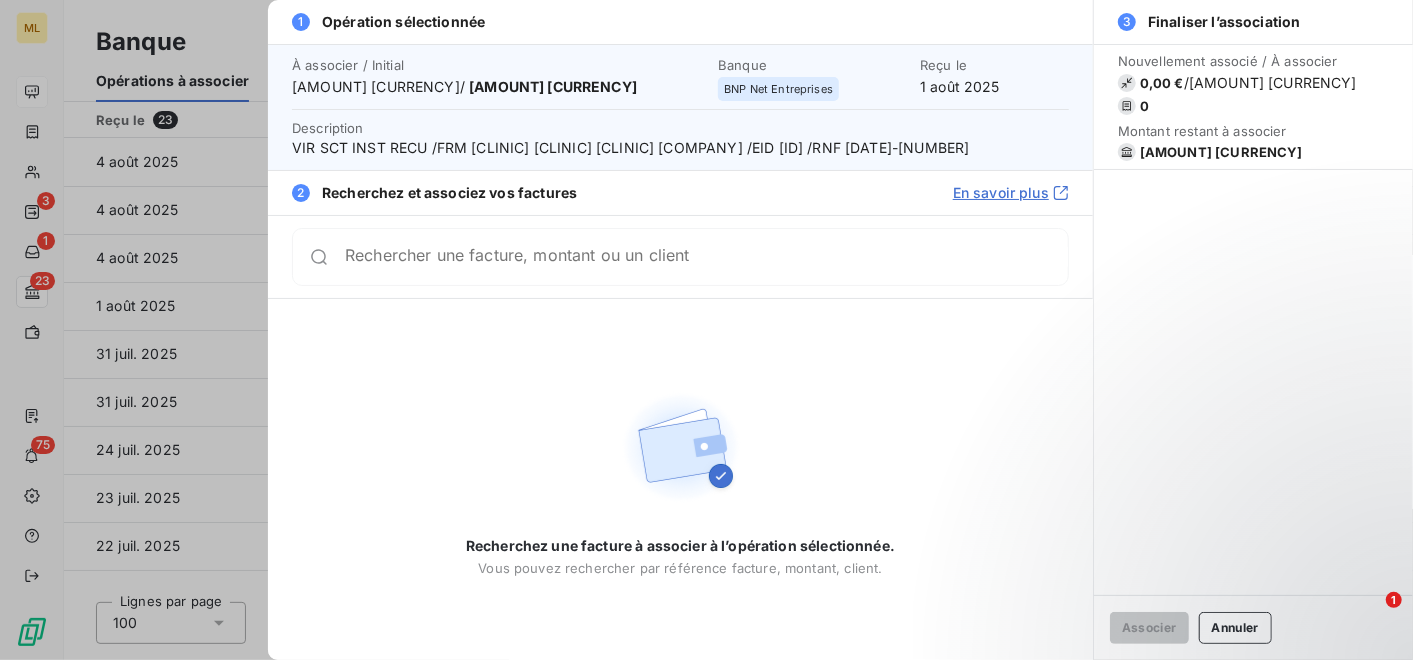 click on "Rechercher une facture, montant ou un client" at bounding box center [706, 257] 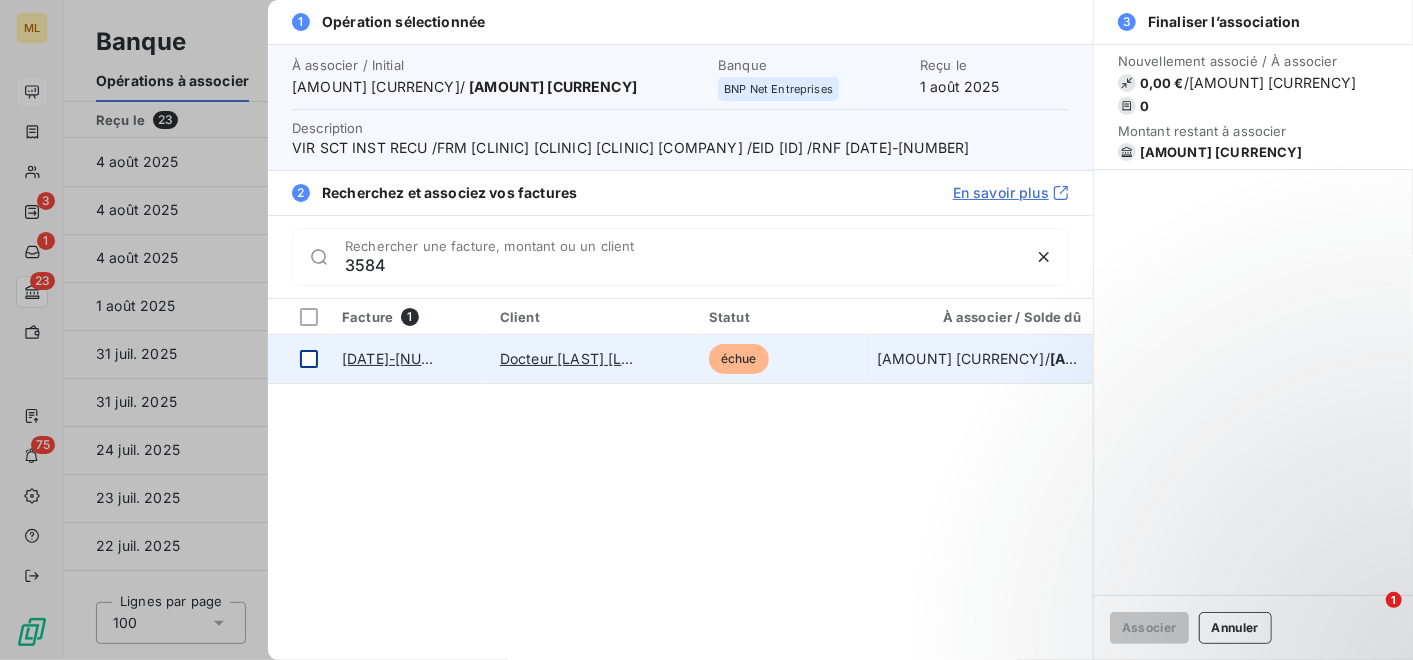 type on "3584" 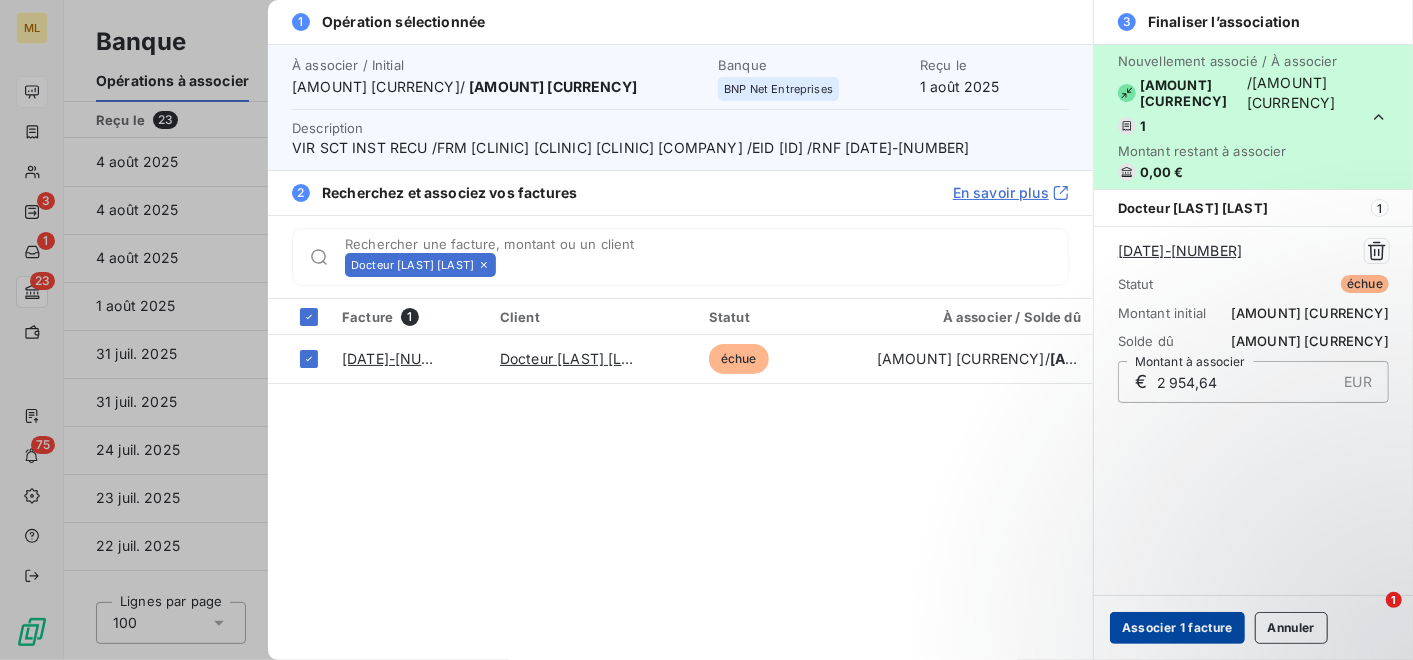 click on "Associer 1 facture" at bounding box center (1177, 628) 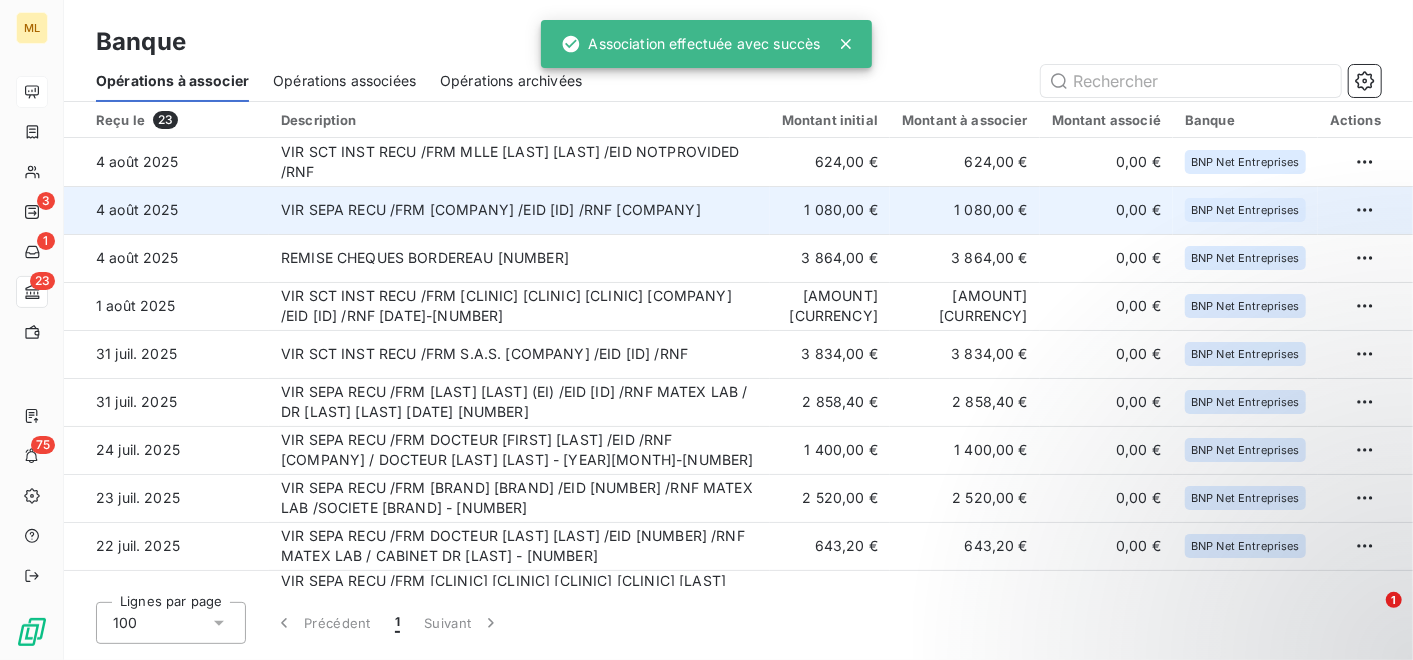 click on "VIR SEPA RECU /FRM [COMPANY] /EID [ID] /RNF [COMPANY]" at bounding box center [519, 210] 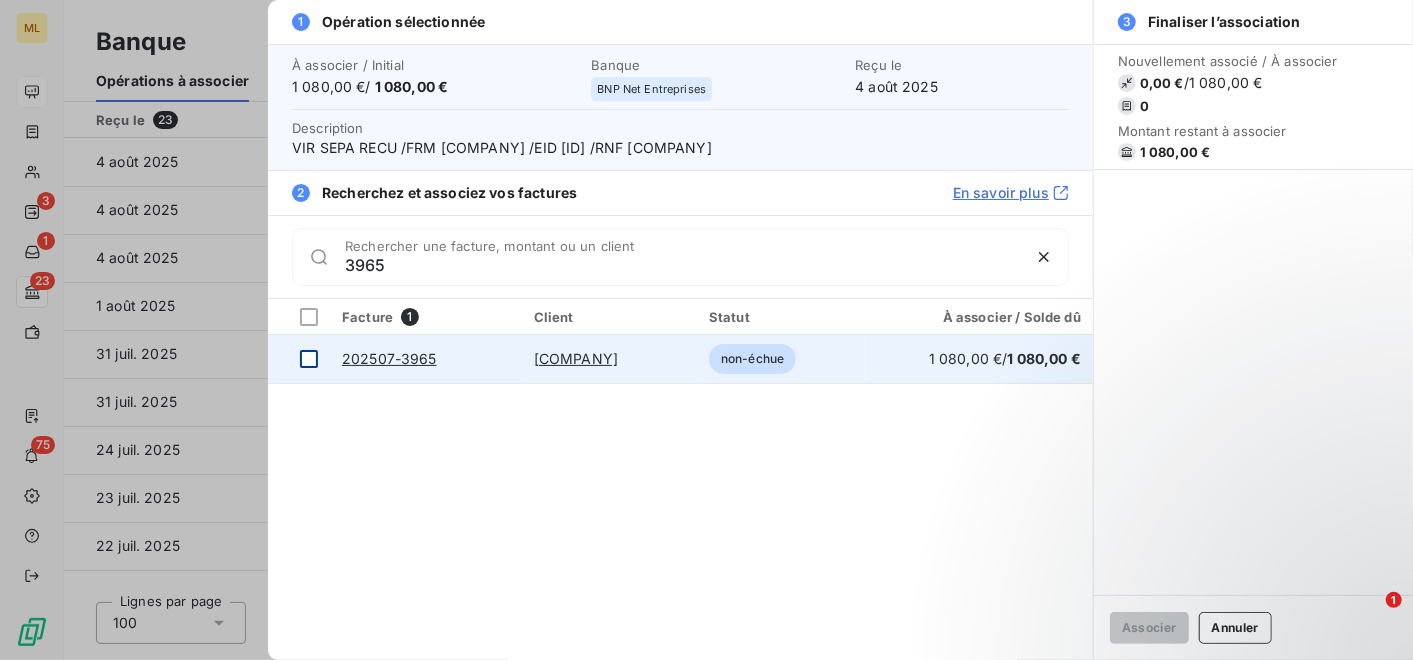 type on "3965" 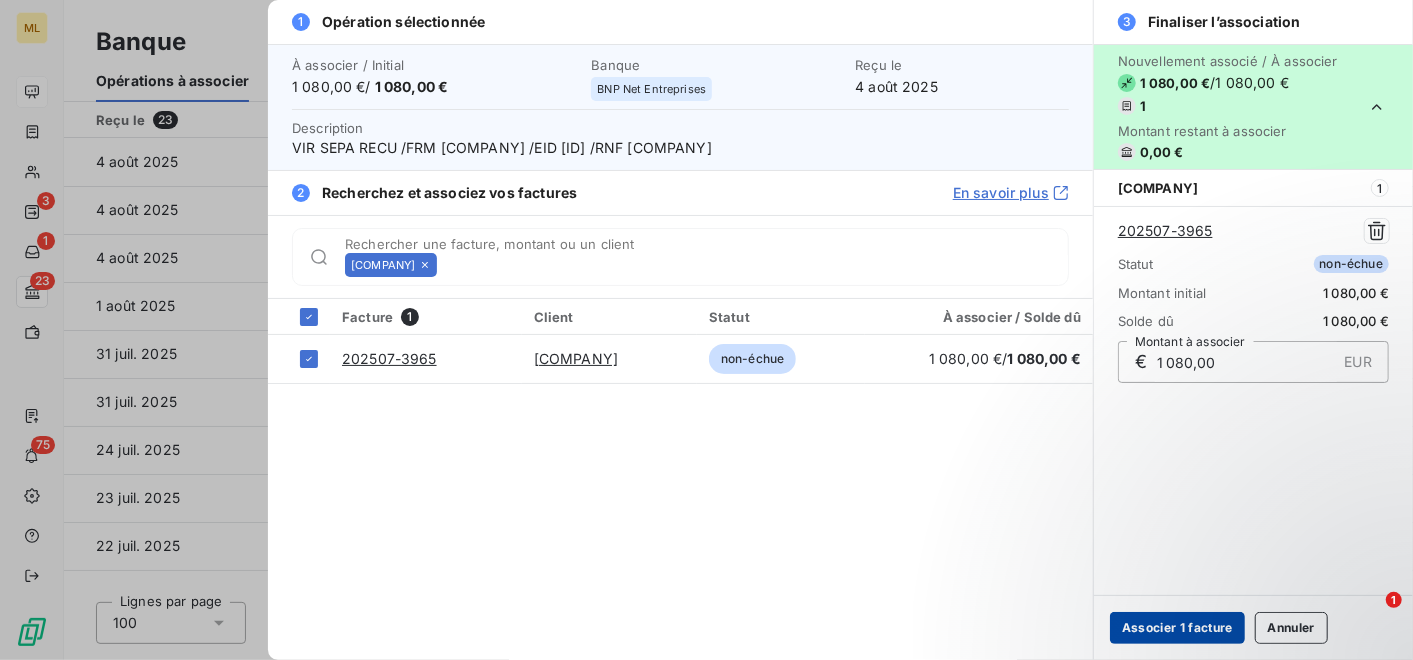click on "Associer 1 facture" at bounding box center (1177, 628) 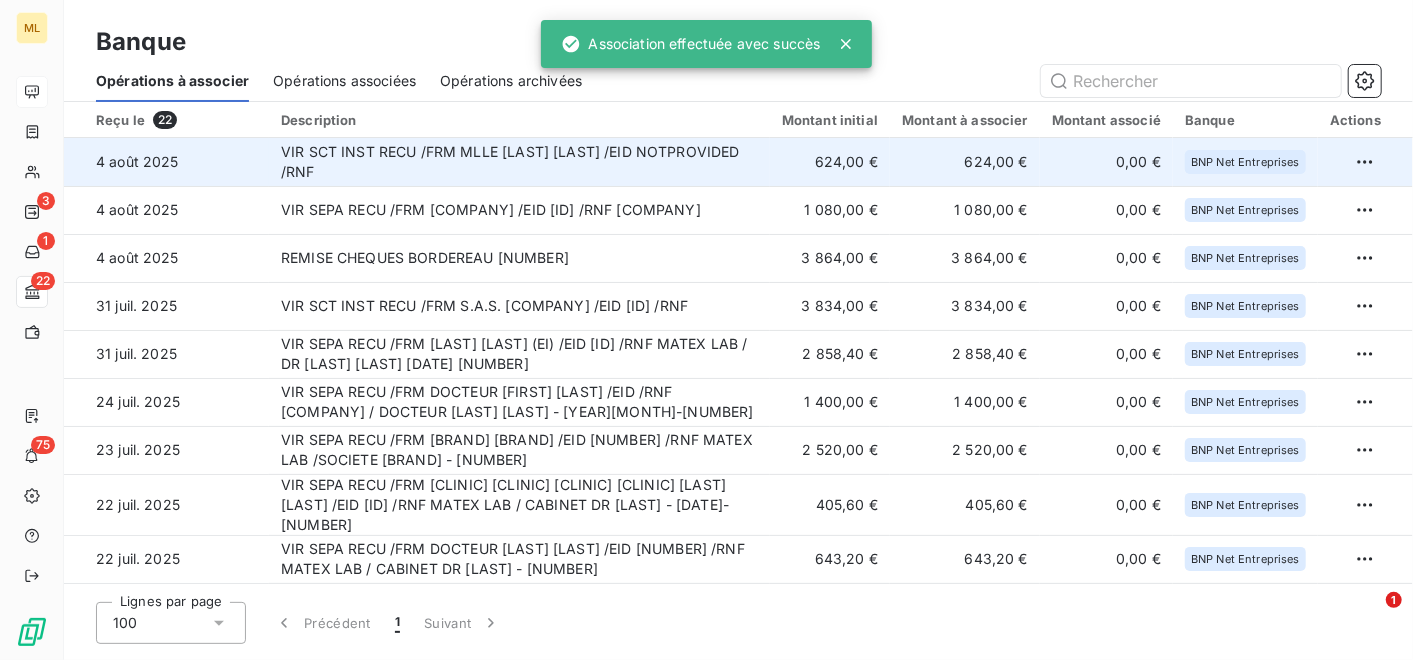 click on "VIR SCT INST RECU /FRM MLLE [LAST] [LAST] /EID NOTPROVIDED /RNF" at bounding box center (519, 162) 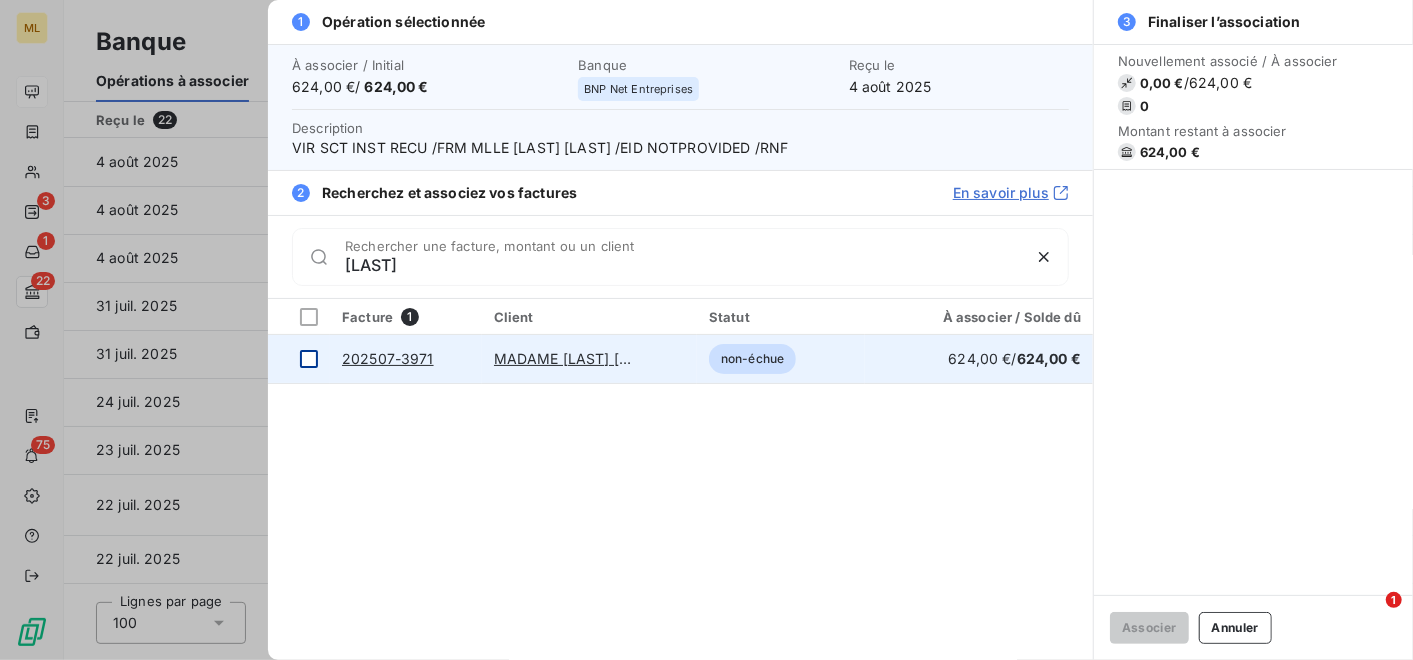 type on "[LAST]" 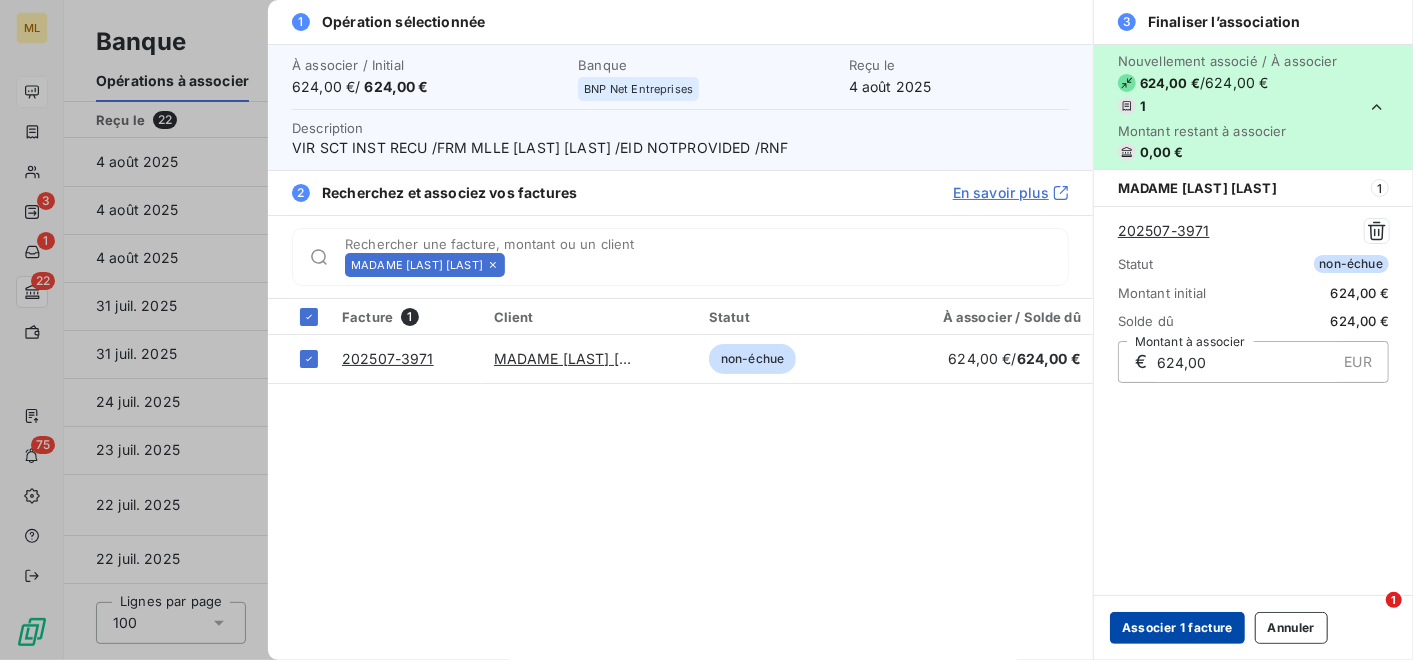 click on "Associer 1 facture" at bounding box center [1177, 628] 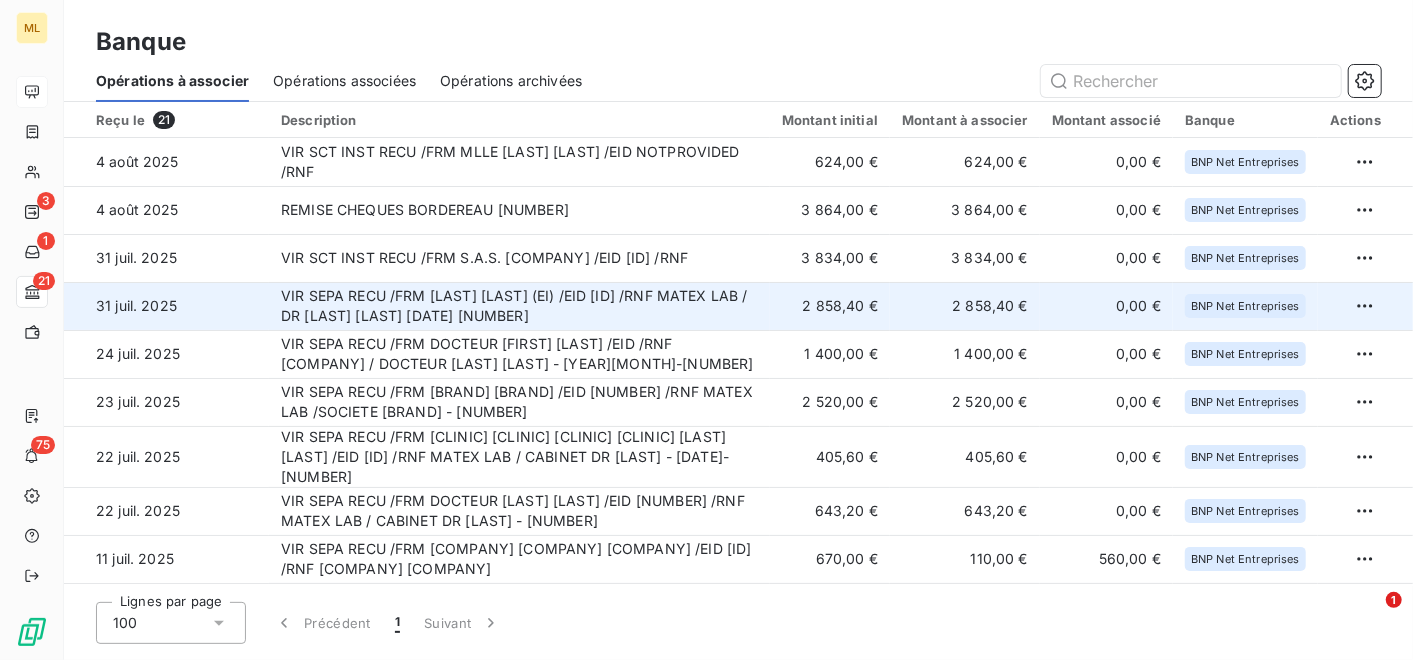 click on "2 858,40 €" at bounding box center [830, 306] 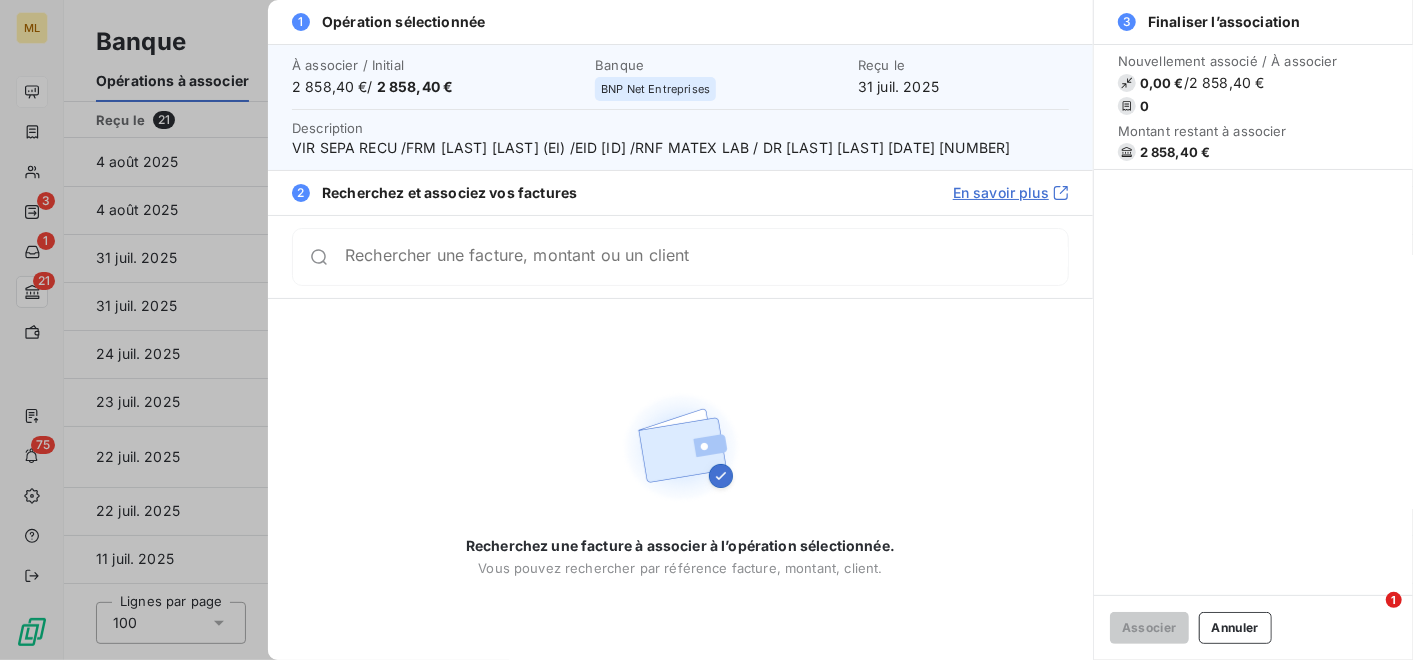 click on "Rechercher une facture, montant ou un client" at bounding box center (706, 257) 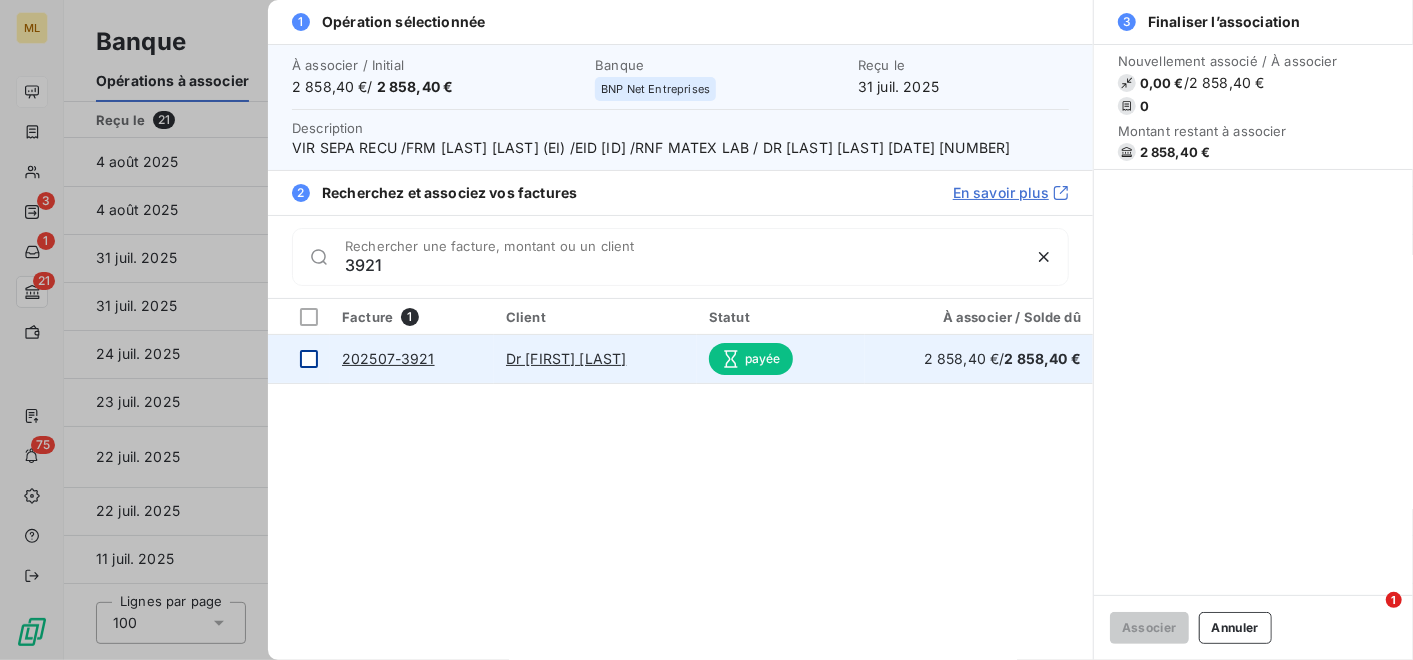 type on "3921" 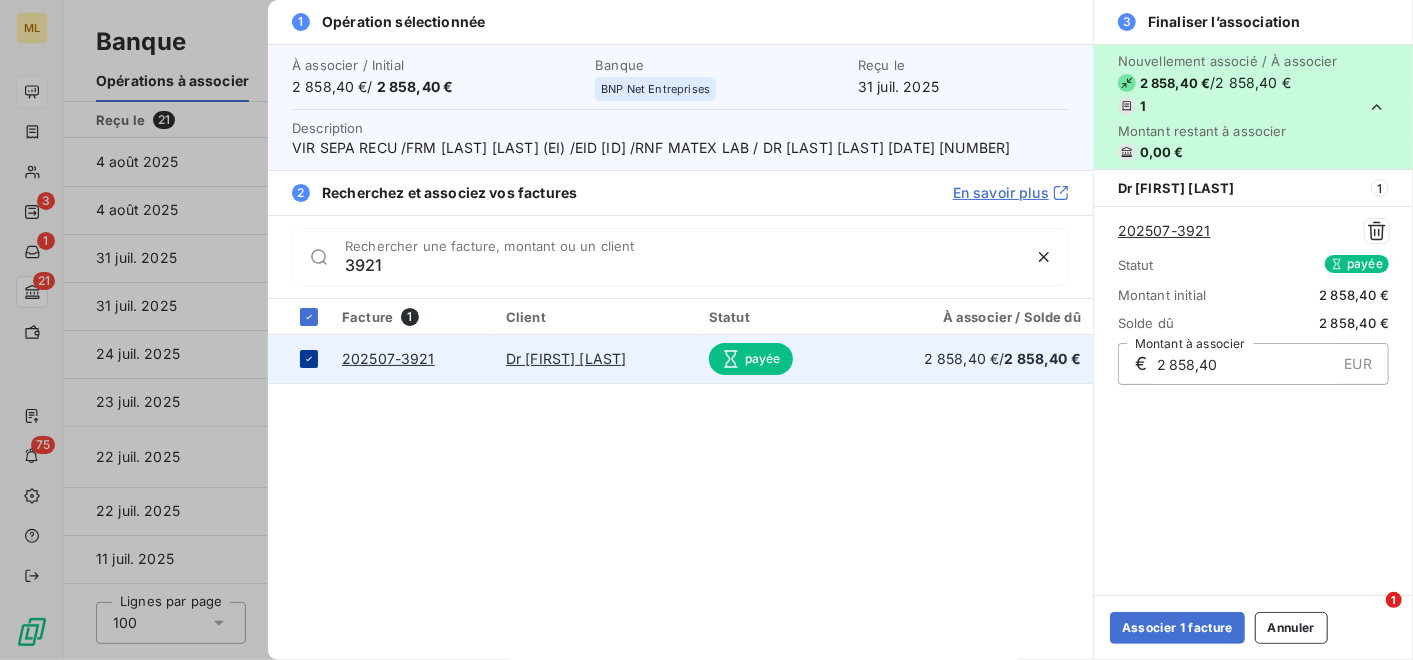 type 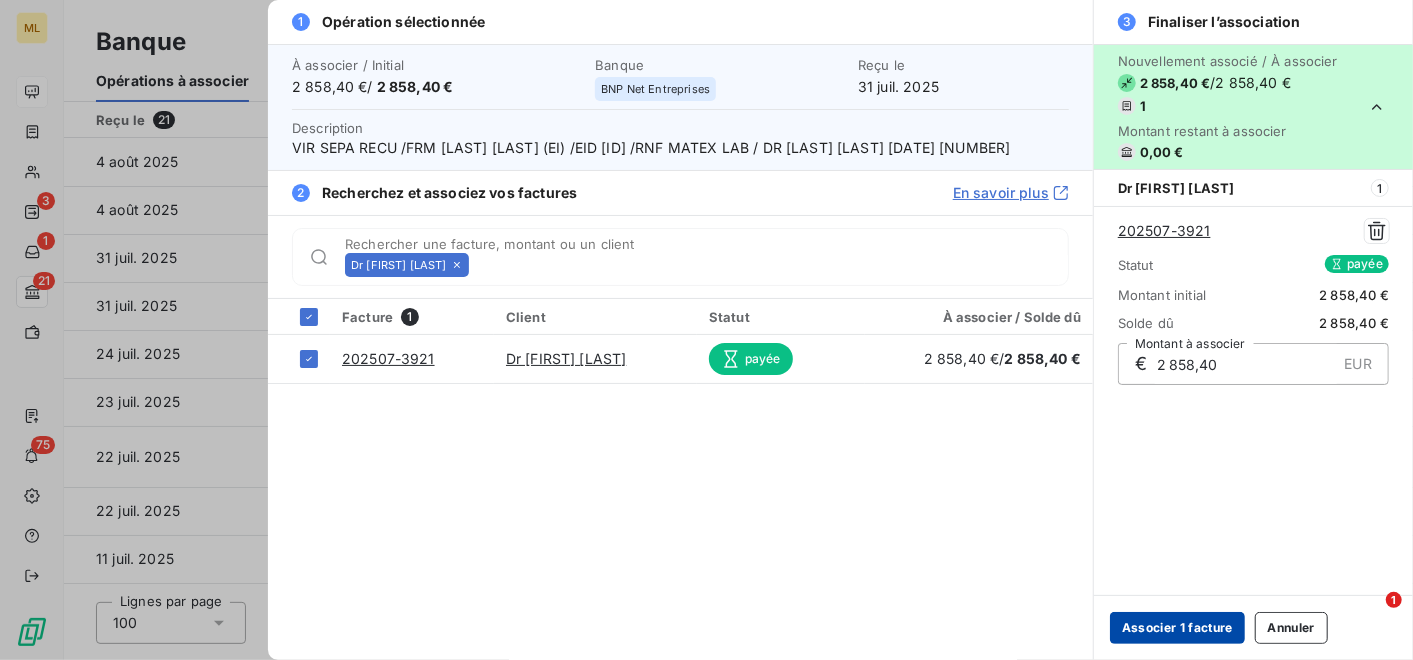 click on "Associer 1 facture" at bounding box center (1177, 628) 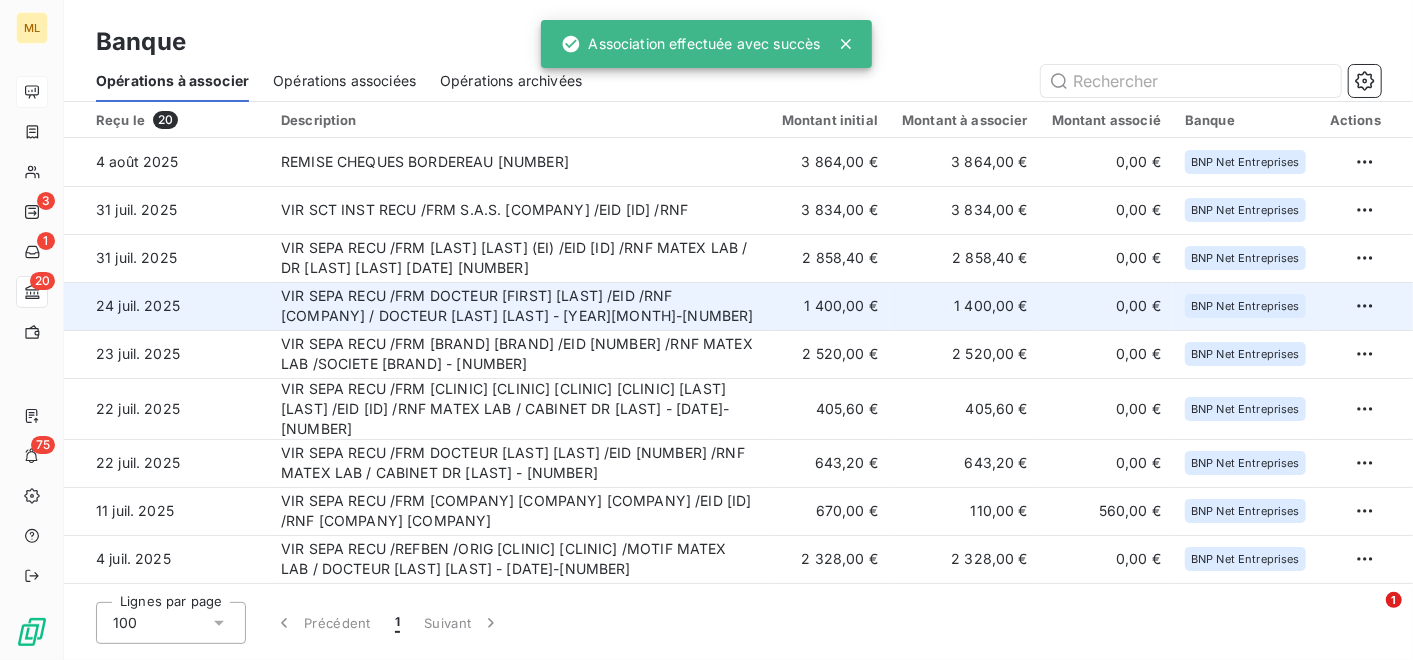 click on "VIR SEPA RECU /FRM DOCTEUR [FIRST] [LAST] /EID /RNF [COMPANY] / DOCTEUR [LAST] [LAST] - [YEAR][MONTH]-[NUMBER]" at bounding box center (519, 306) 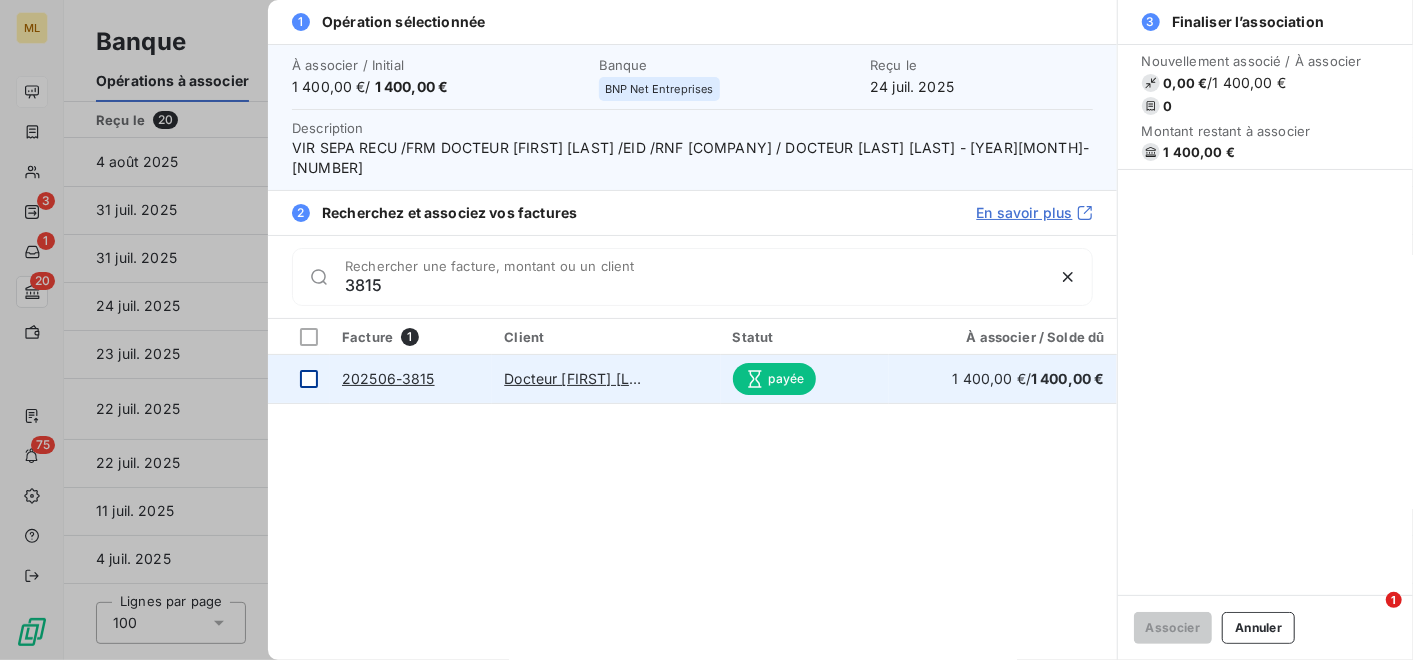 type on "3815" 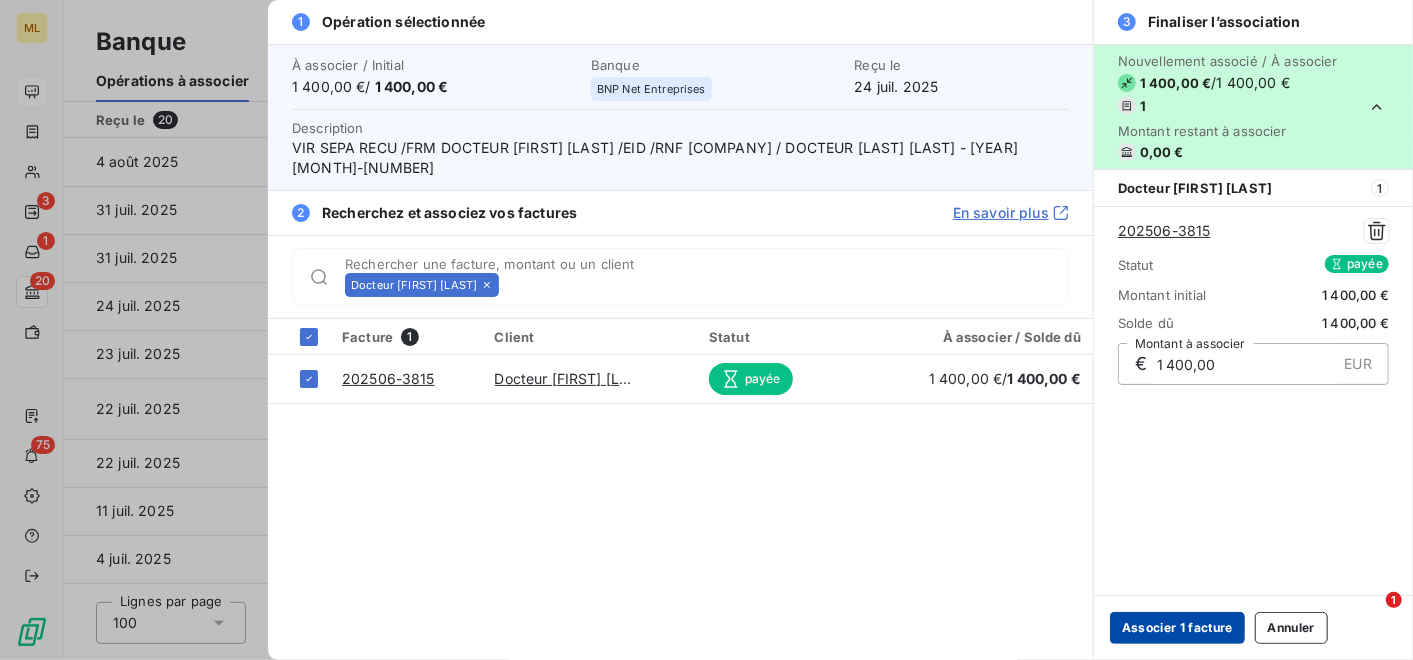 click on "Associer 1 facture" at bounding box center [1177, 628] 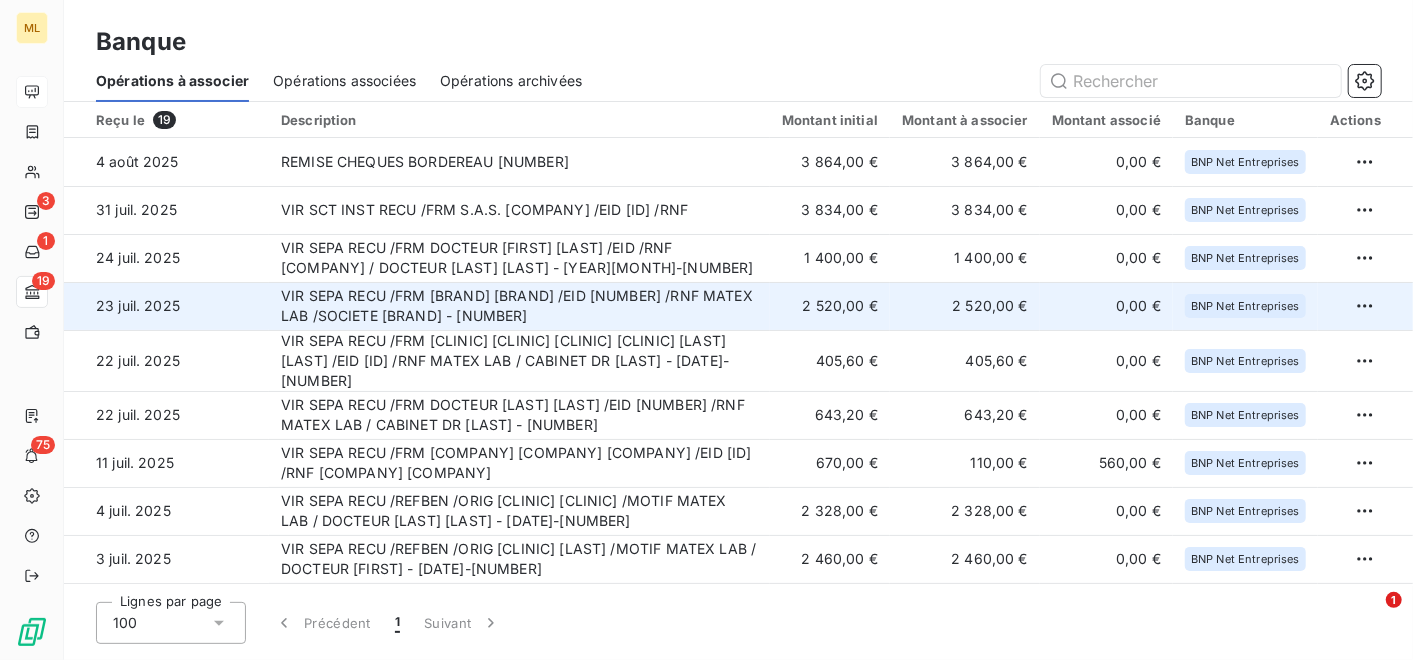 click on "VIR SEPA RECU /FRM [BRAND] [BRAND] /EID [NUMBER] /RNF MATEX LAB /SOCIETE [BRAND] - [NUMBER]" at bounding box center [519, 306] 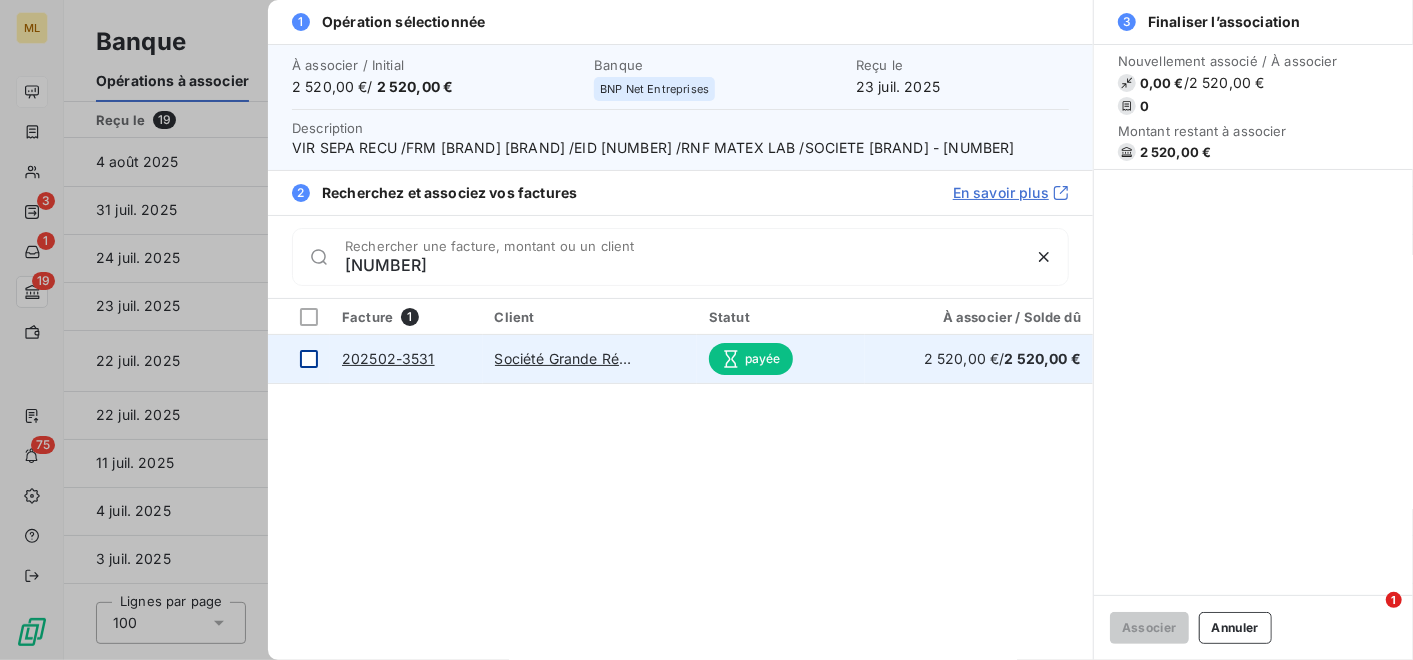type on "[NUMBER]" 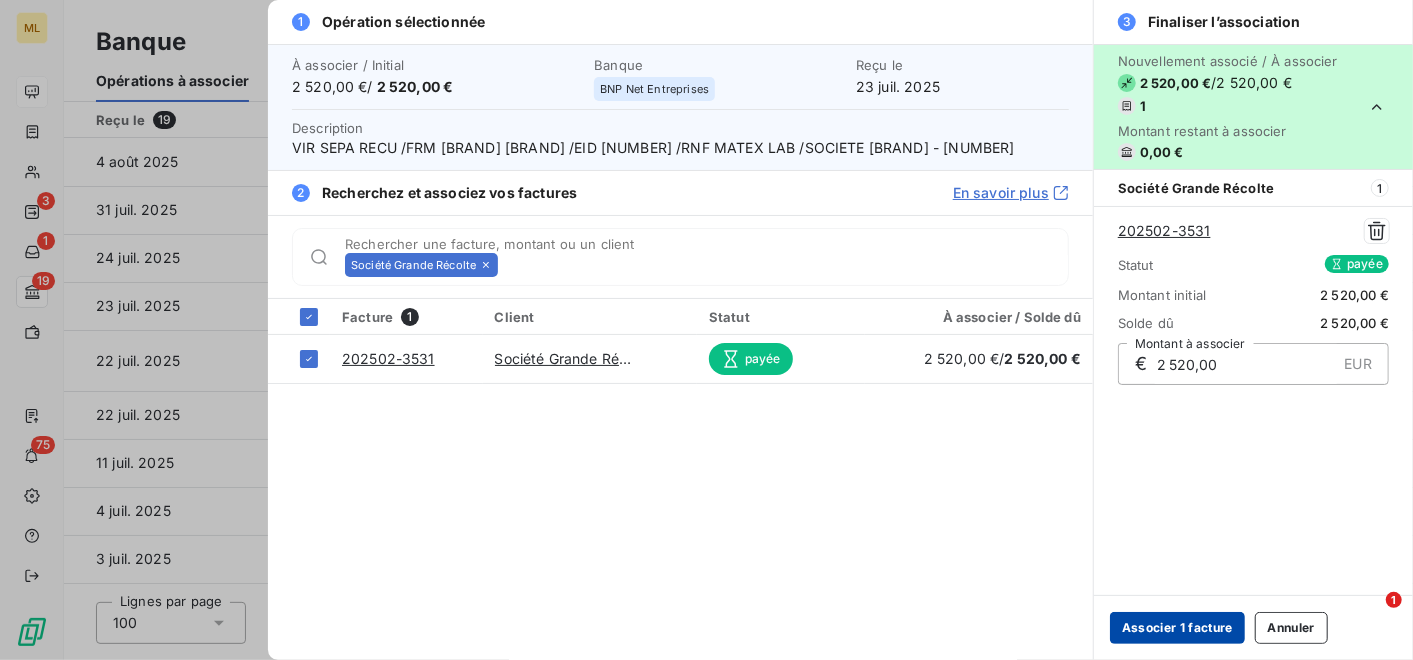 click on "Associer 1 facture" at bounding box center (1177, 628) 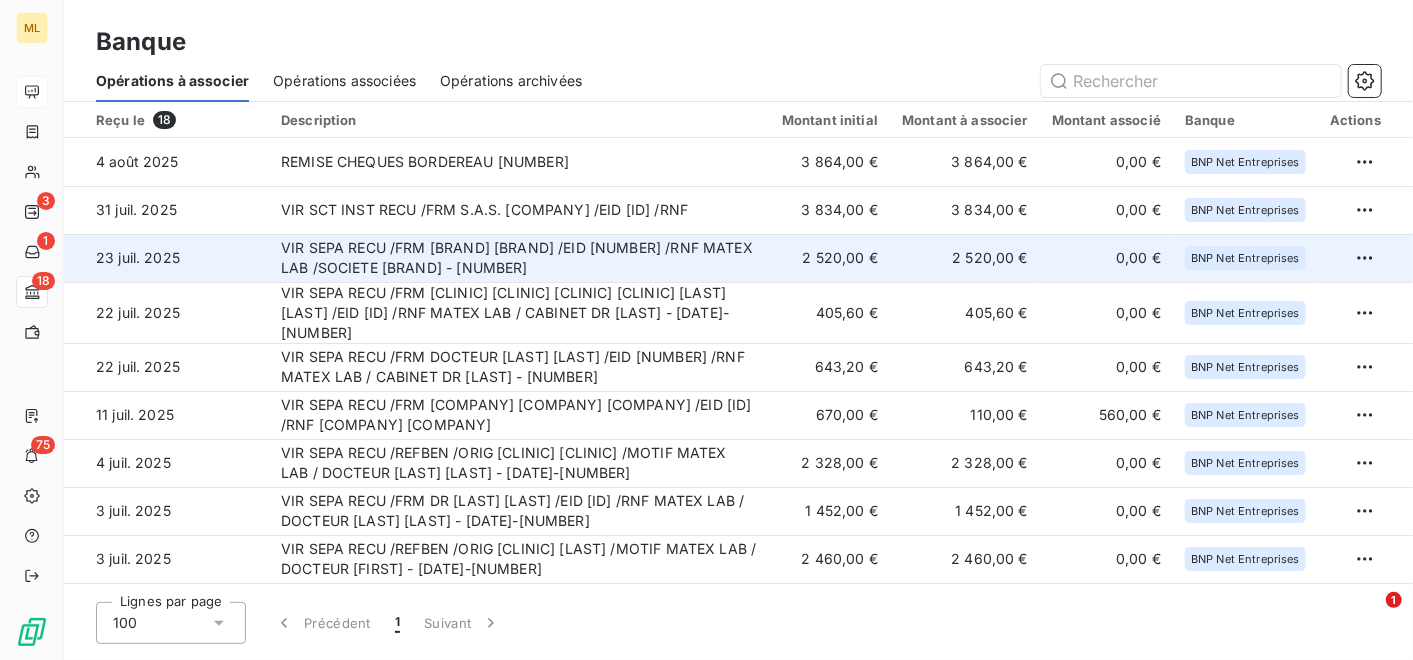 click on "VIR SEPA RECU /FRM [BRAND] [BRAND] /EID [NUMBER] /RNF MATEX LAB /SOCIETE [BRAND] - [NUMBER]" at bounding box center (519, 258) 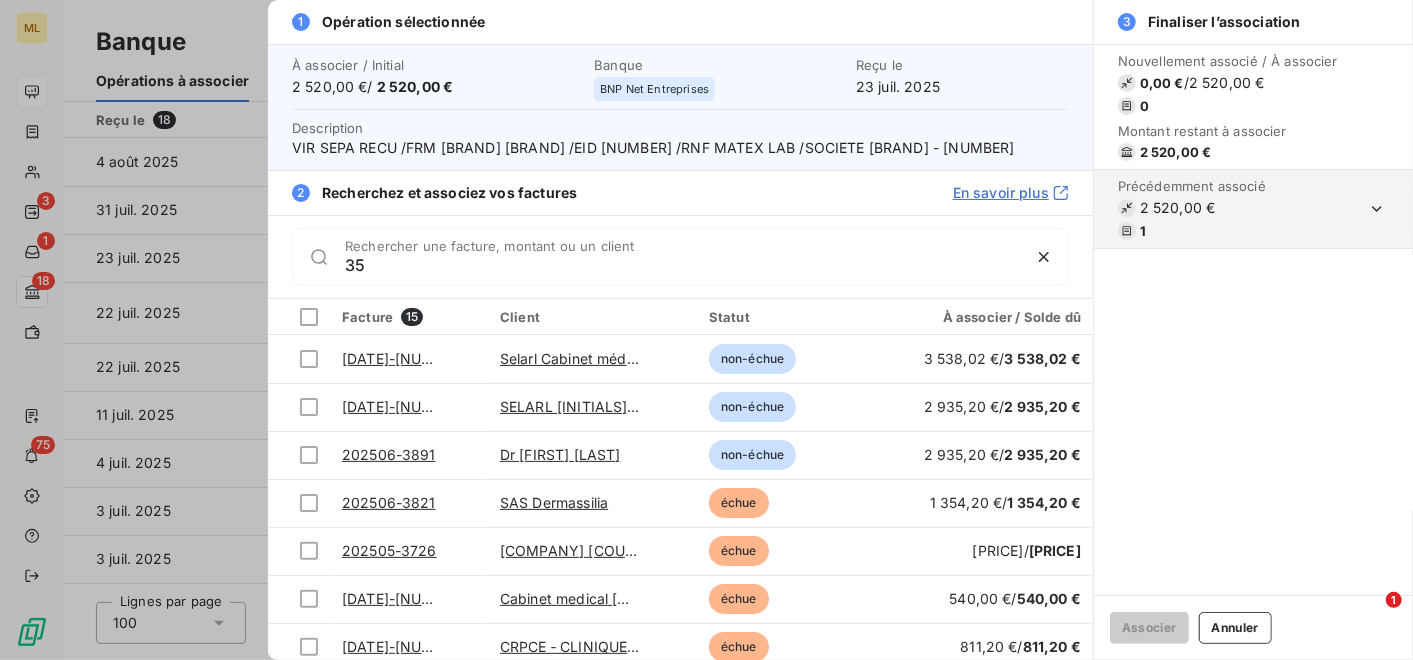 type on "35" 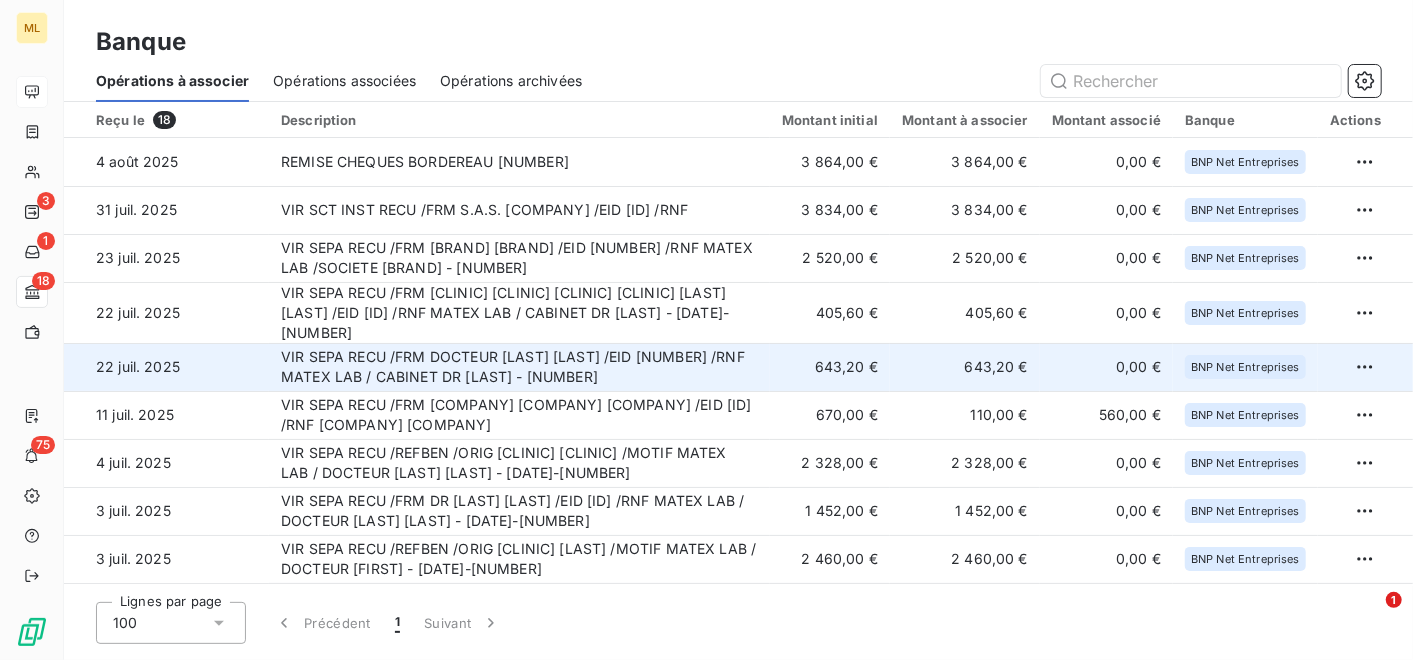 click on "VIR SEPA RECU /FRM DOCTEUR [LAST] [LAST] /EID [NUMBER] /RNF MATEX LAB / CABINET DR [LAST] - [NUMBER]" at bounding box center (519, 367) 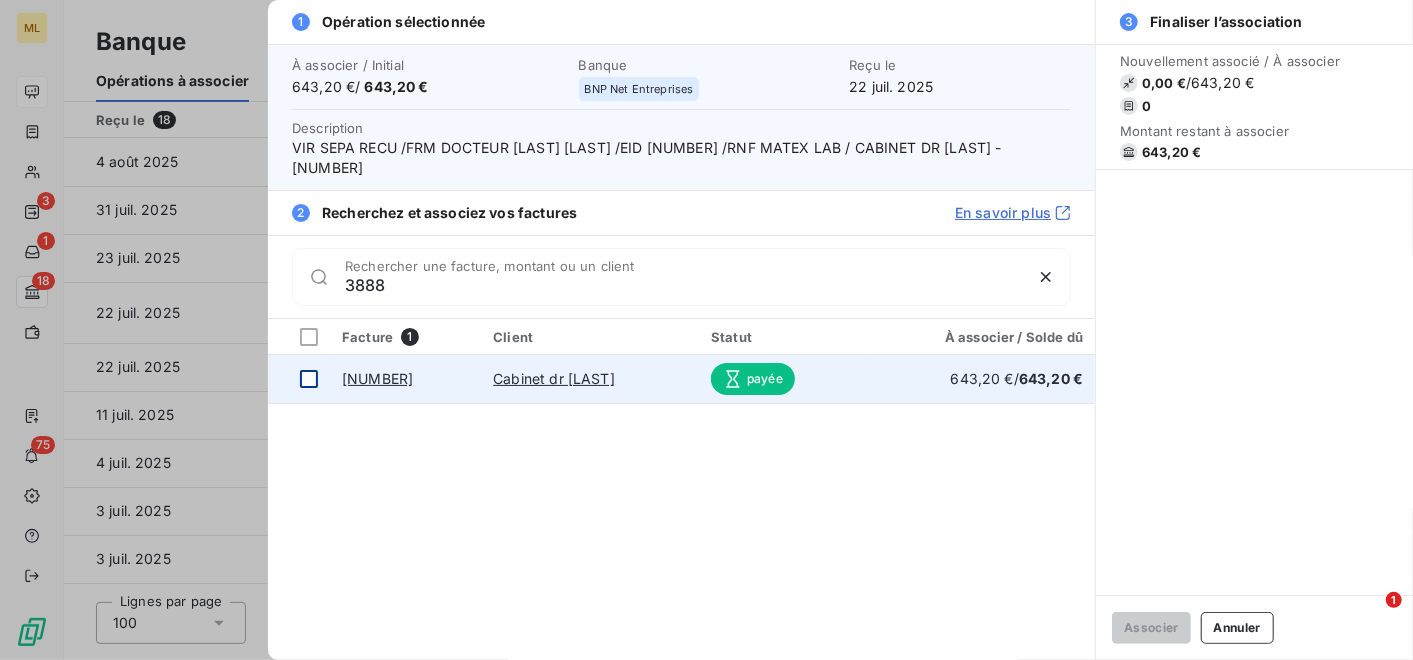 type on "3888" 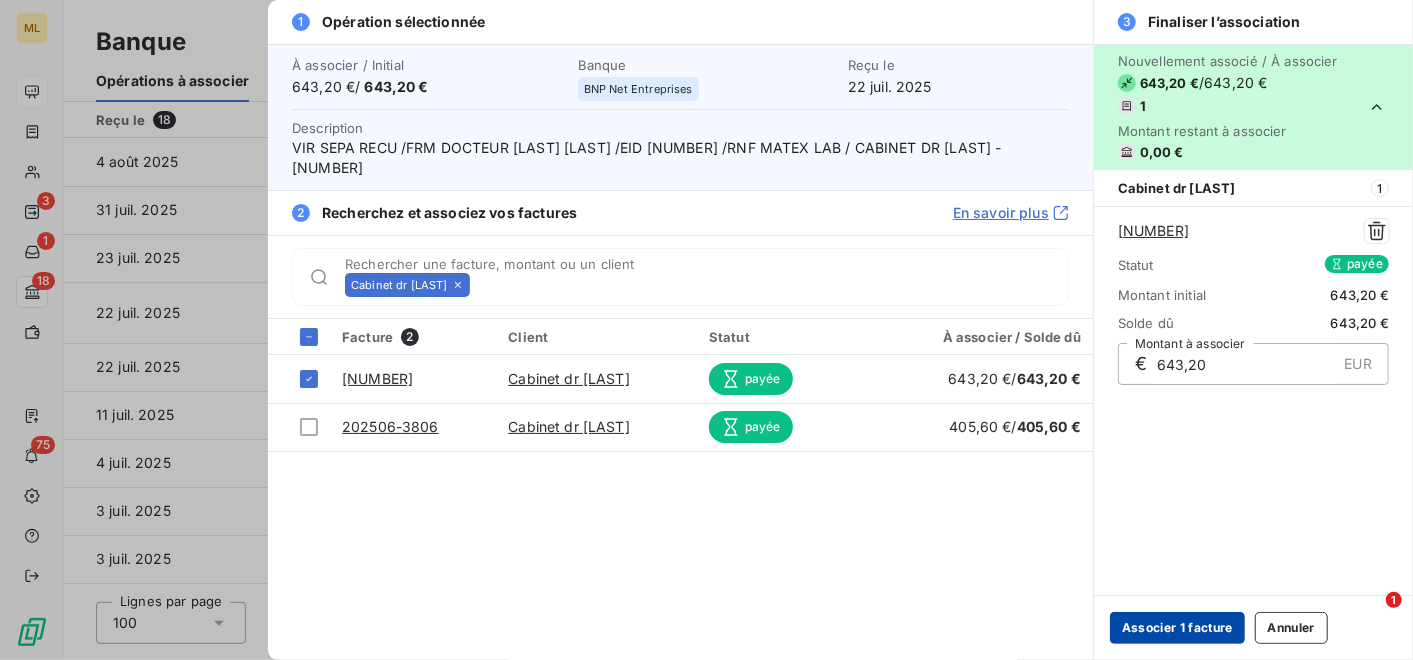 click on "Associer 1 facture" at bounding box center (1177, 628) 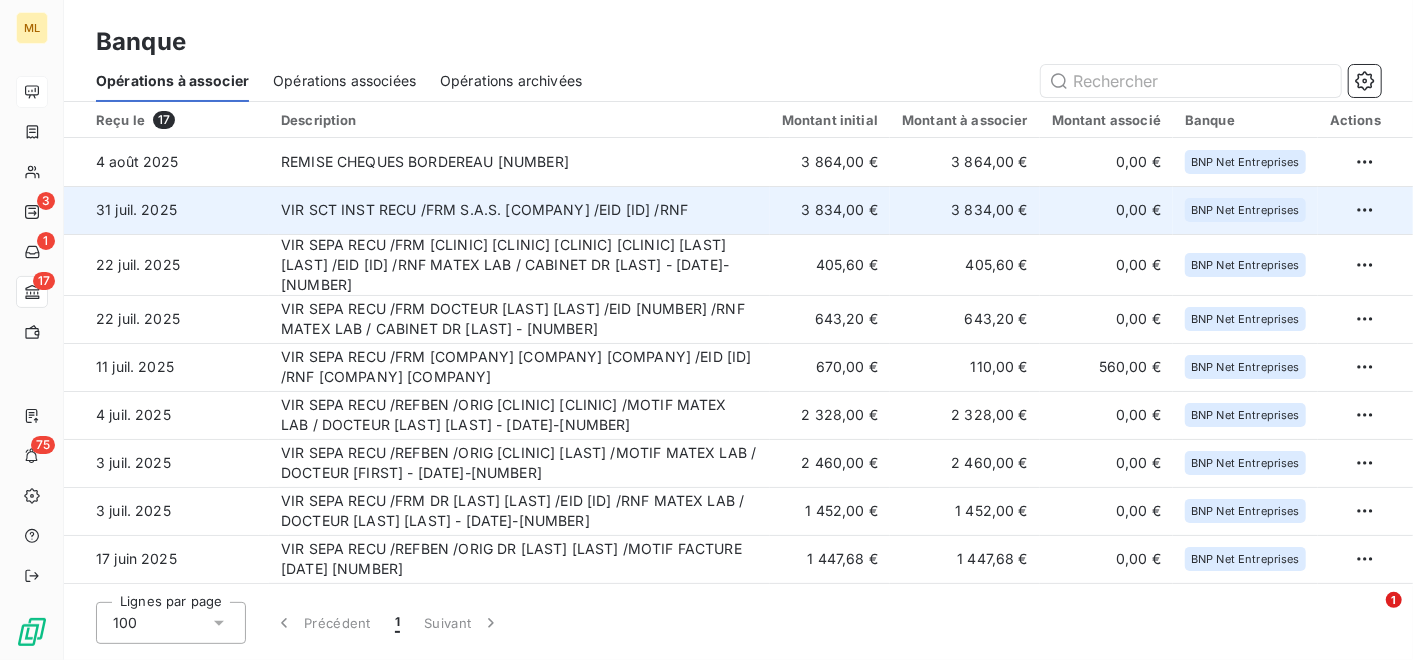 click on "VIR SCT INST RECU /FRM S.A.S. [COMPANY] /EID [ID] /RNF" at bounding box center (519, 210) 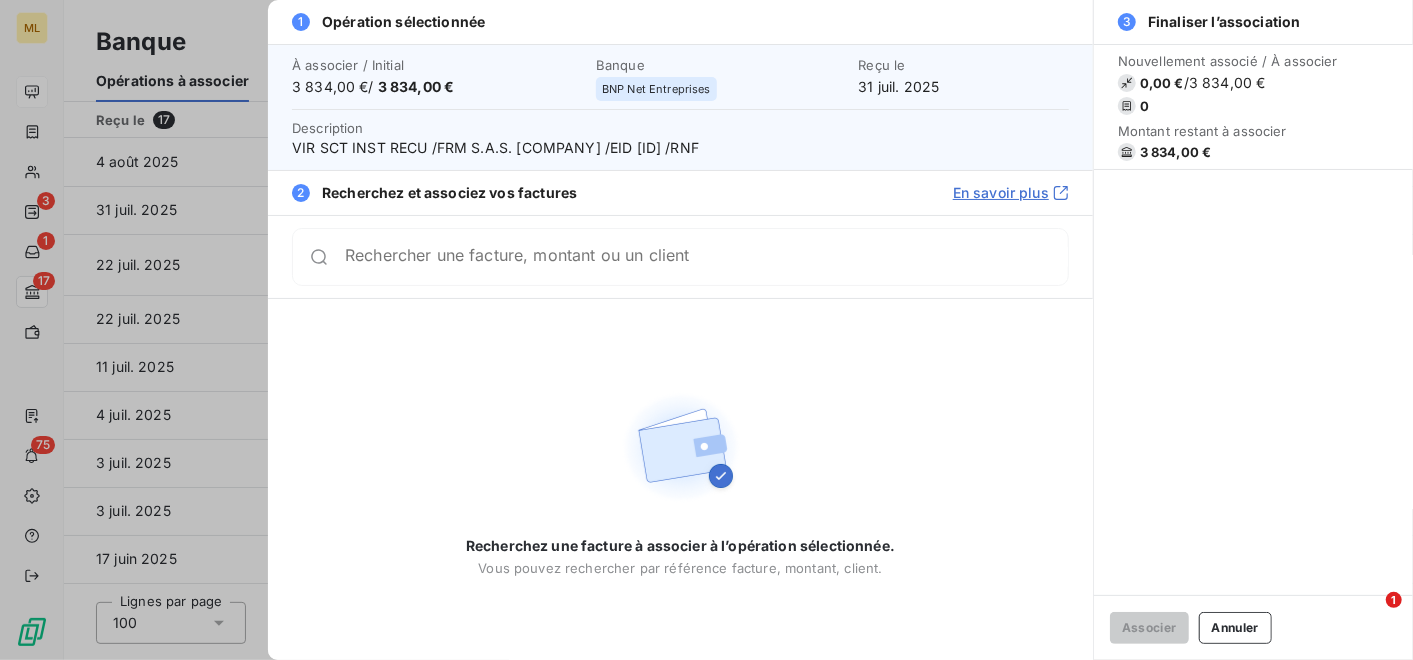 click at bounding box center (706, 330) 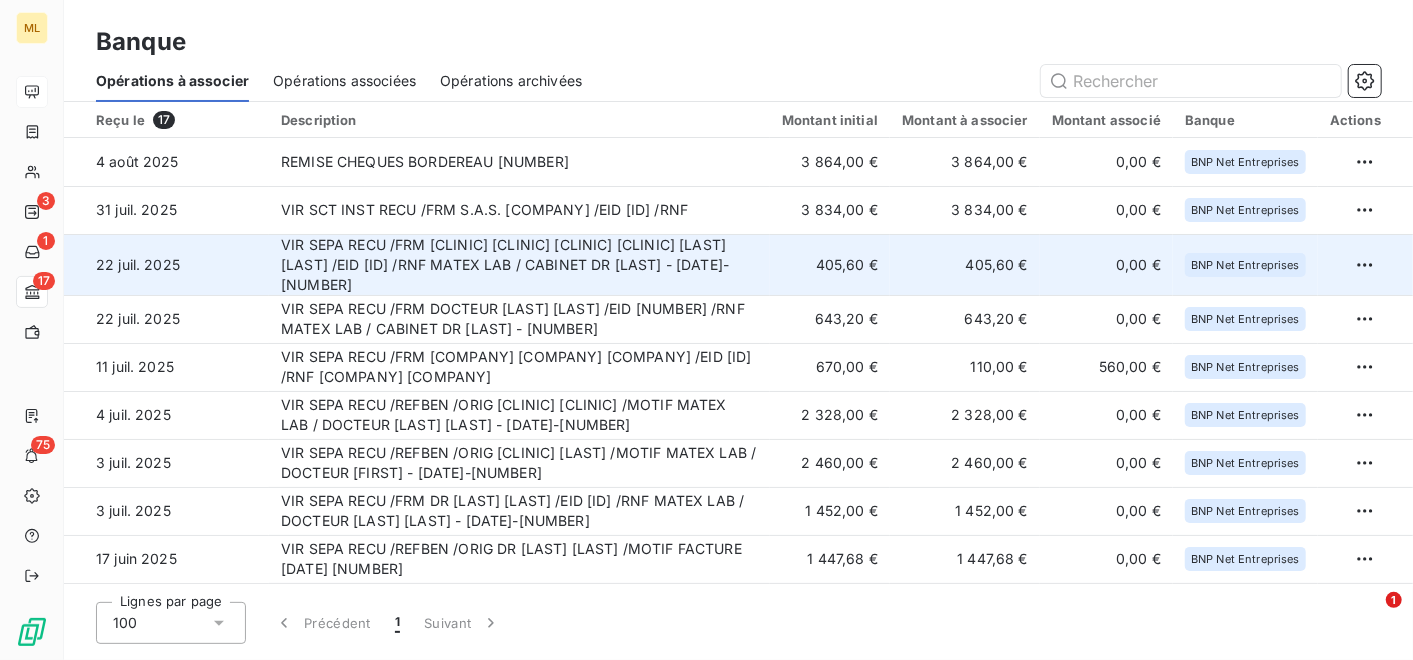 click on "VIR SEPA RECU /FRM [CLINIC] [CLINIC] [CLINIC] [CLINIC] [LAST] [LAST] /EID [ID] /RNF MATEX LAB / CABINET DR [LAST] - [DATE]-[NUMBER]" at bounding box center (519, 264) 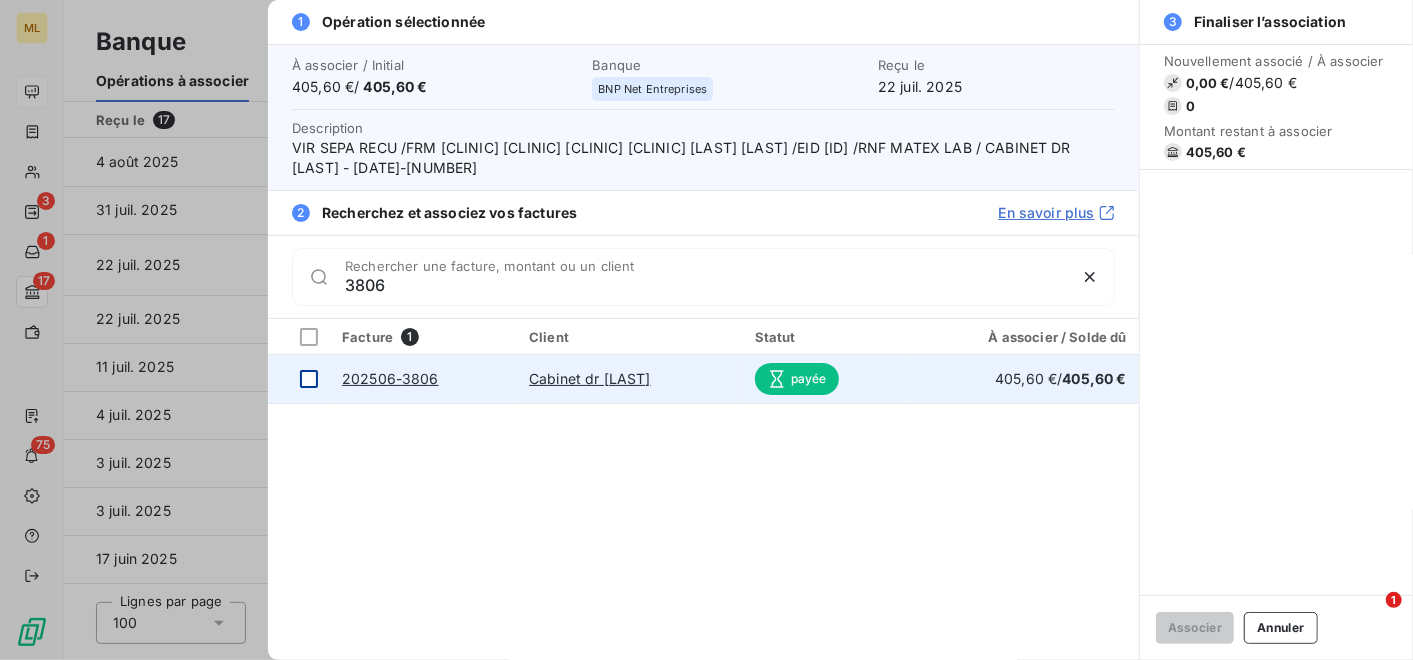 type on "3806" 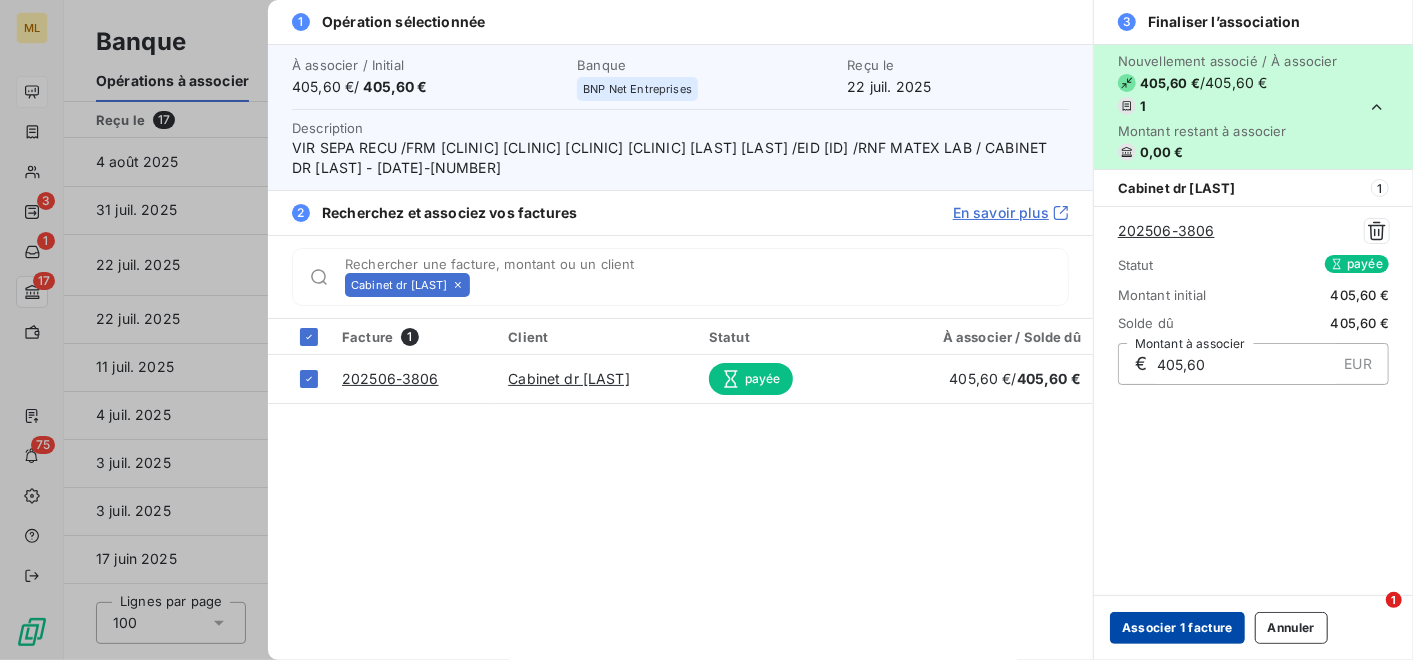 click on "Associer 1 facture" at bounding box center [1177, 628] 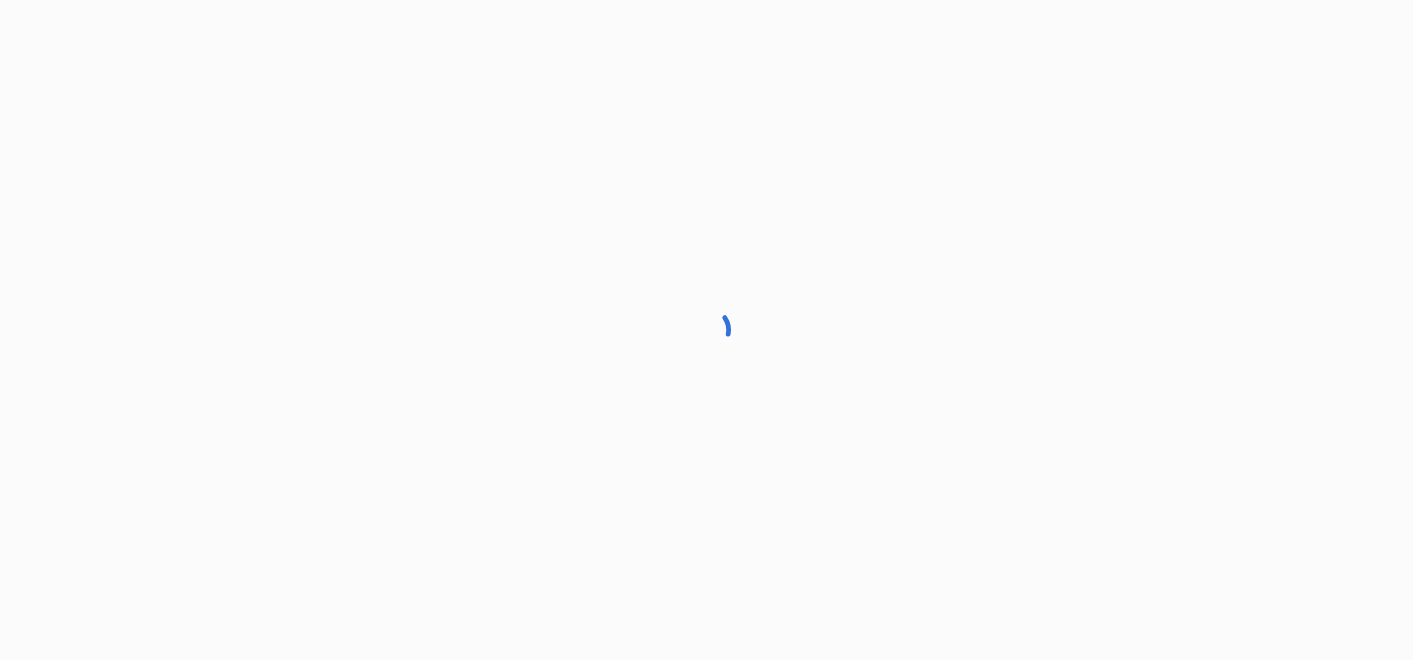 scroll, scrollTop: 0, scrollLeft: 0, axis: both 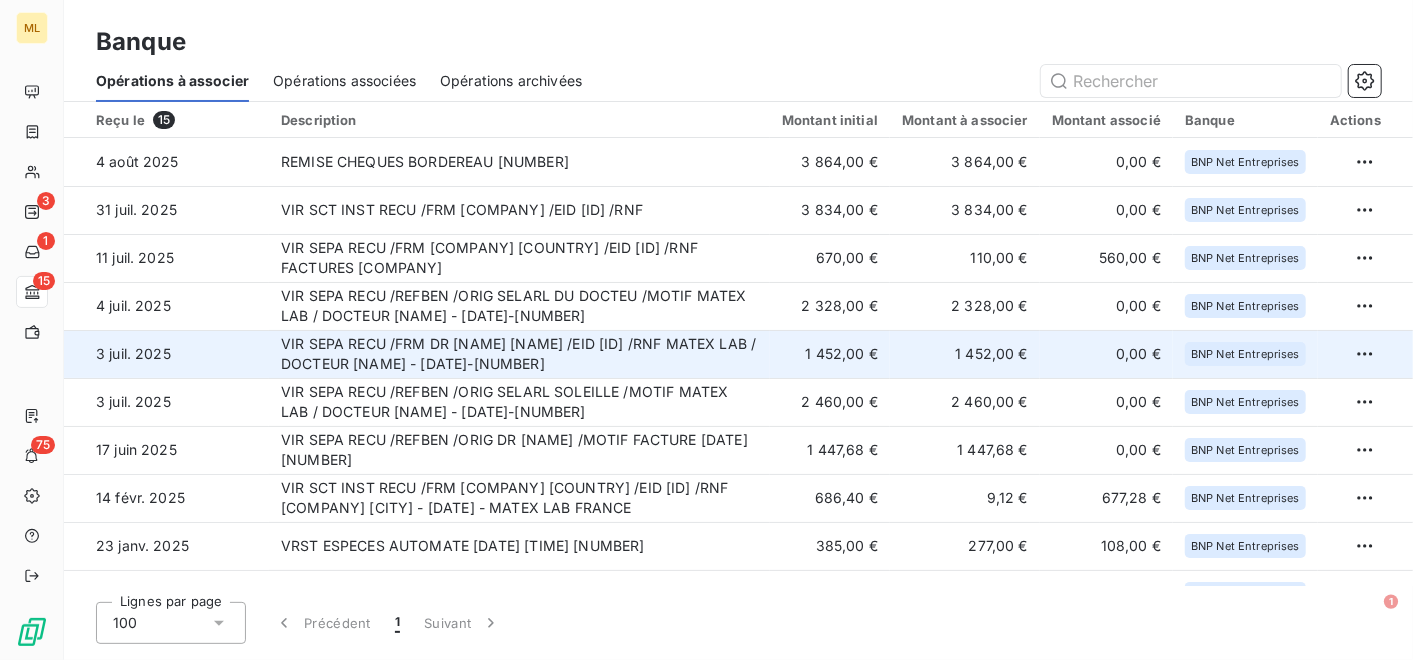 click on "VIR SEPA RECU /FRM DR [LAST] [LAST] /EID [CODE] /RNF MATEX LAB / DOCTEUR [LAST] [LAST] - [DATE]-[NUMBER]" at bounding box center (519, 354) 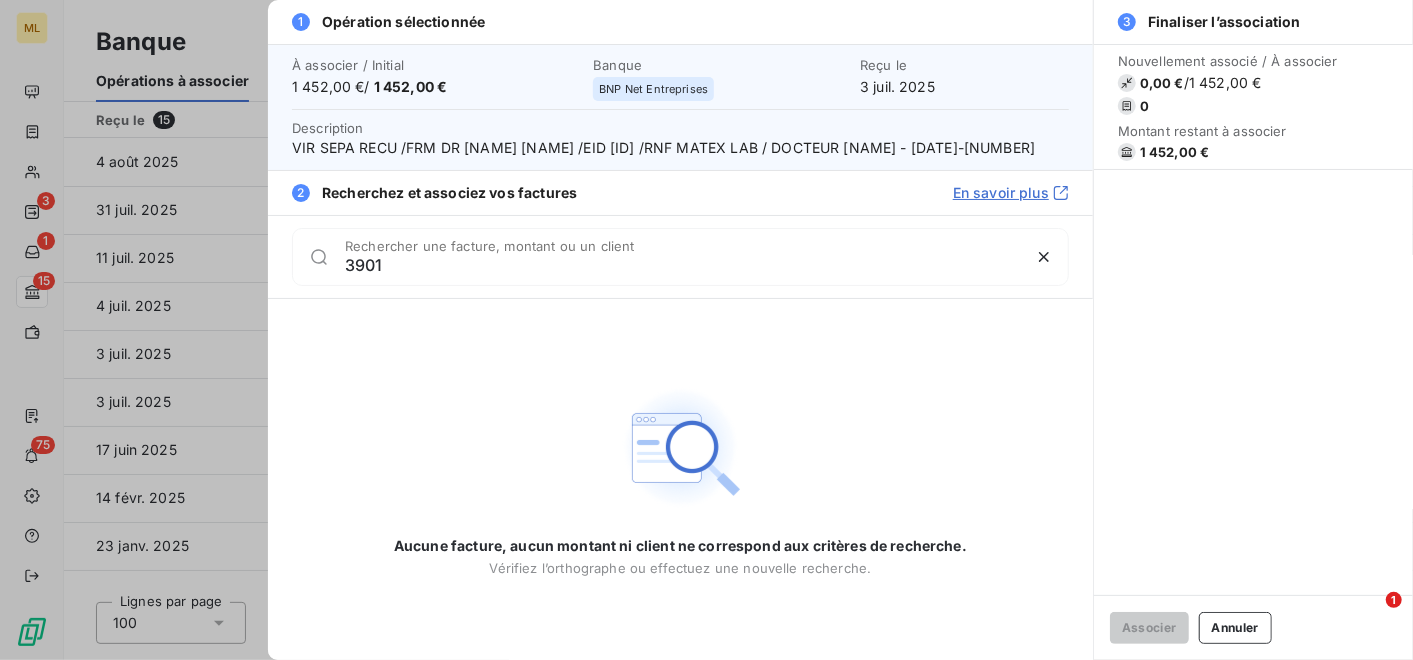 type on "3901" 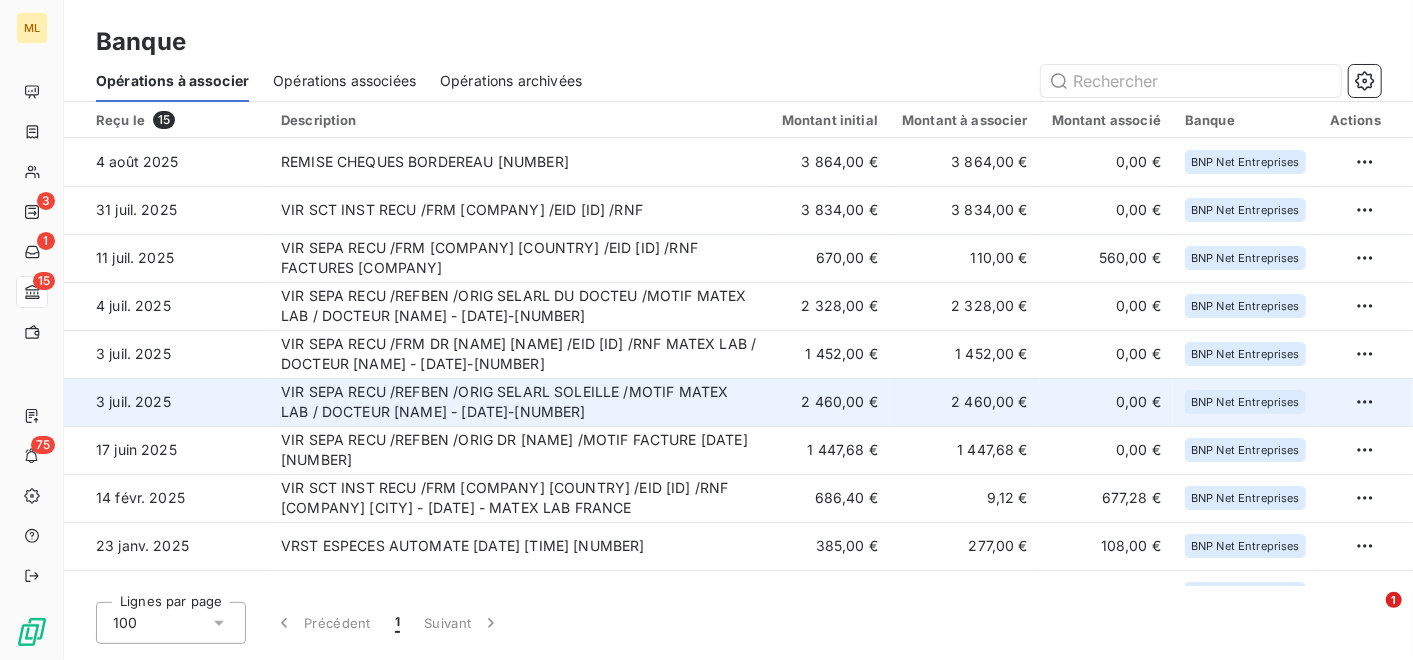 click on "VIR SEPA RECU /REFBEN /ORIG [CLINIC] [LAST] /MOTIF MATEX LAB / DOCTEUR [FIRST] - [DATE]-[NUMBER]" at bounding box center (519, 402) 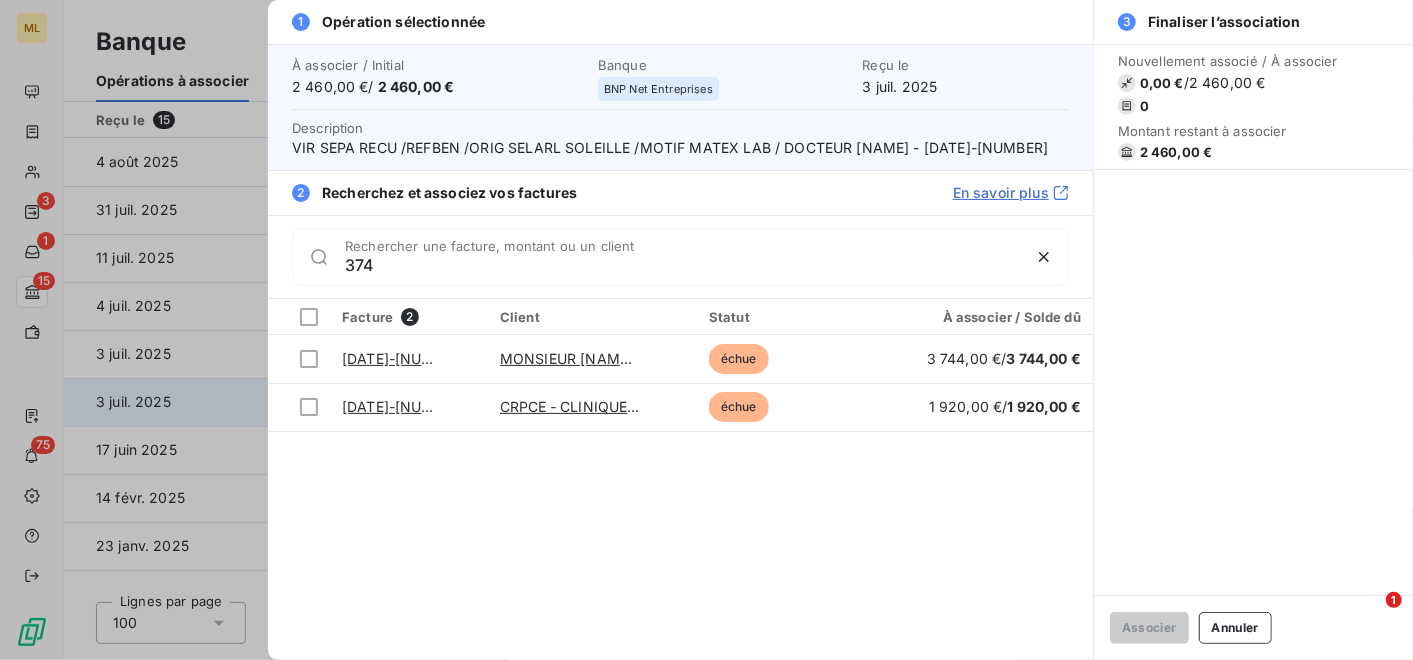 type on "3748" 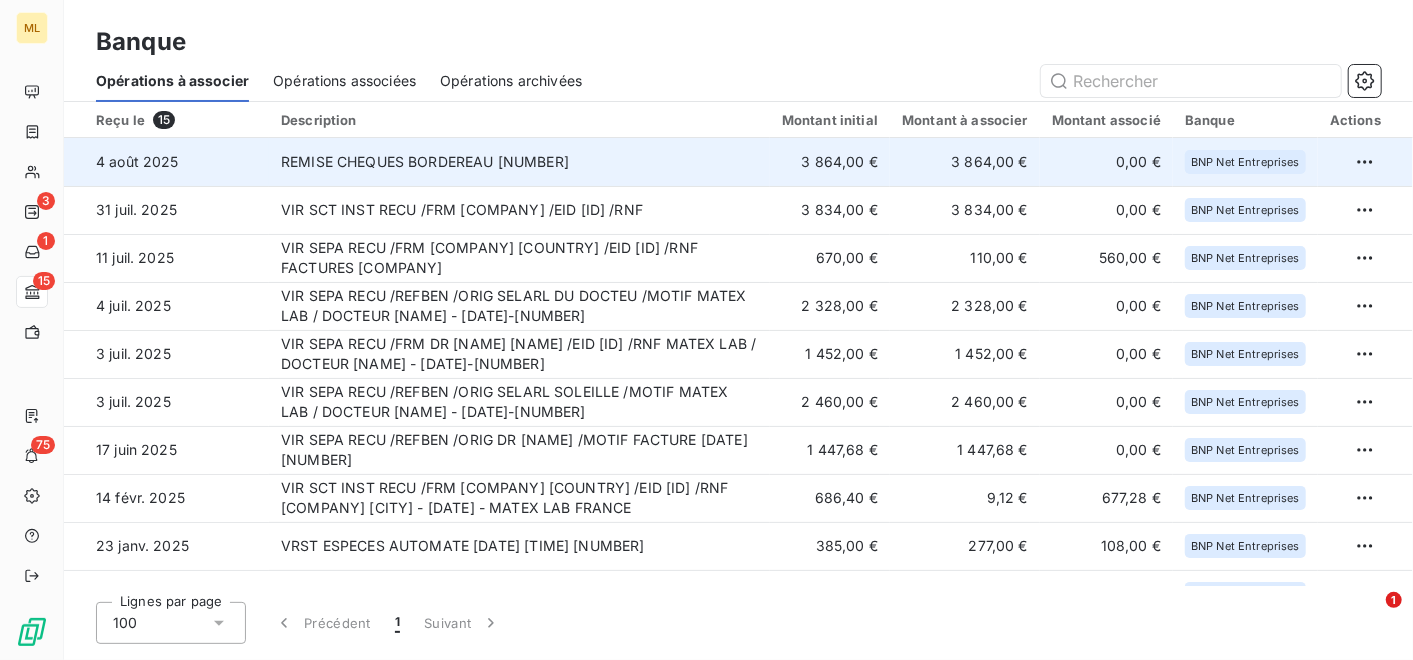 click on "REMISE CHEQUES BORDEREAU [NUMBER]" at bounding box center (519, 162) 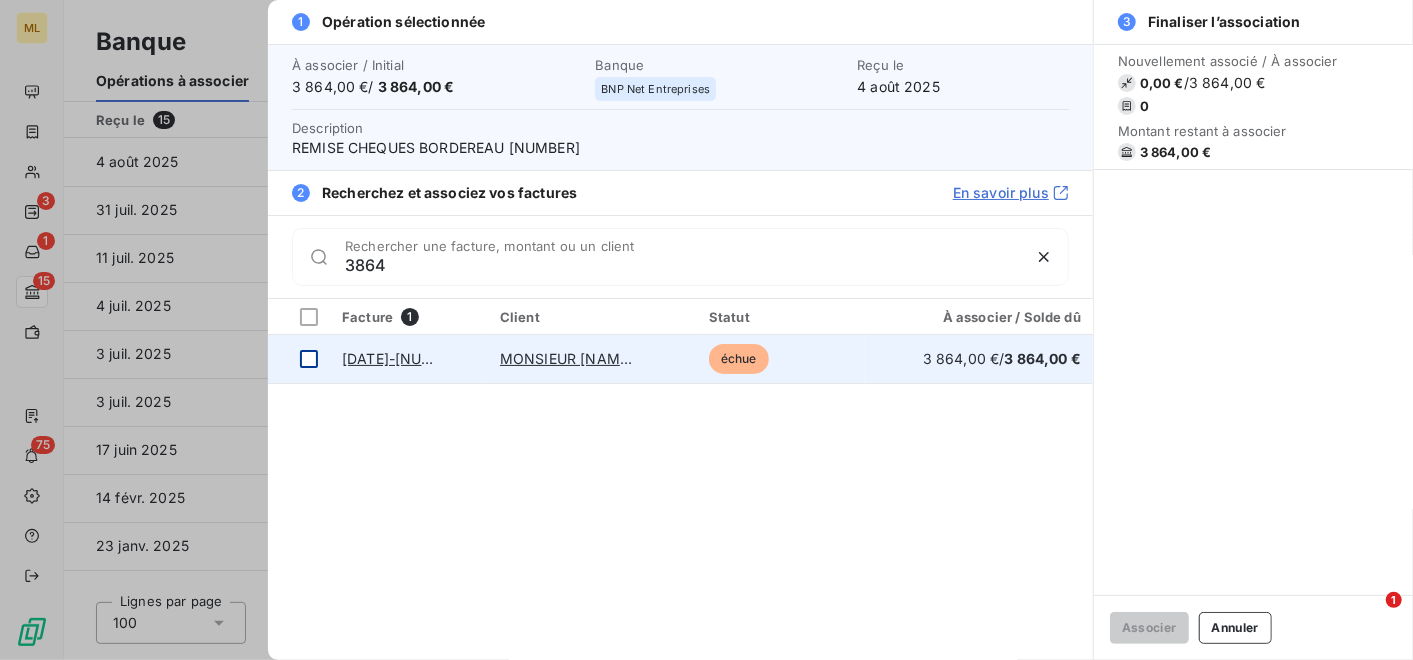type on "3864" 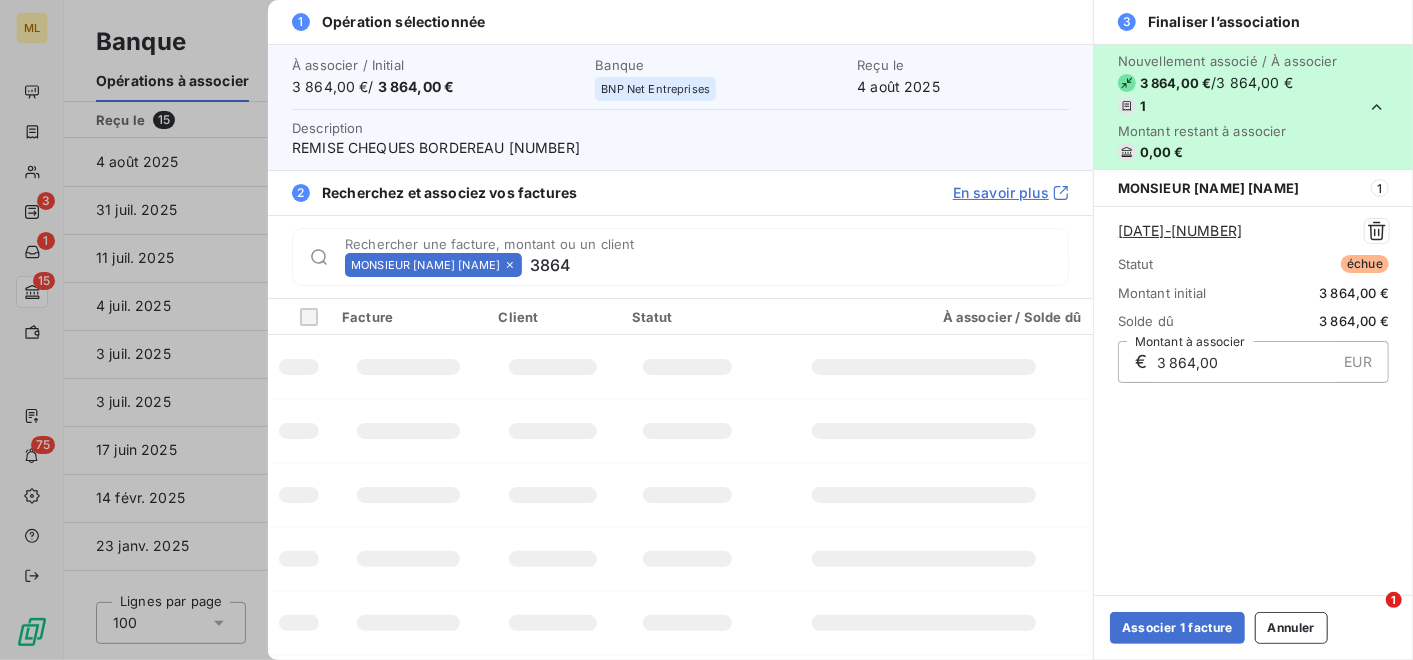 type 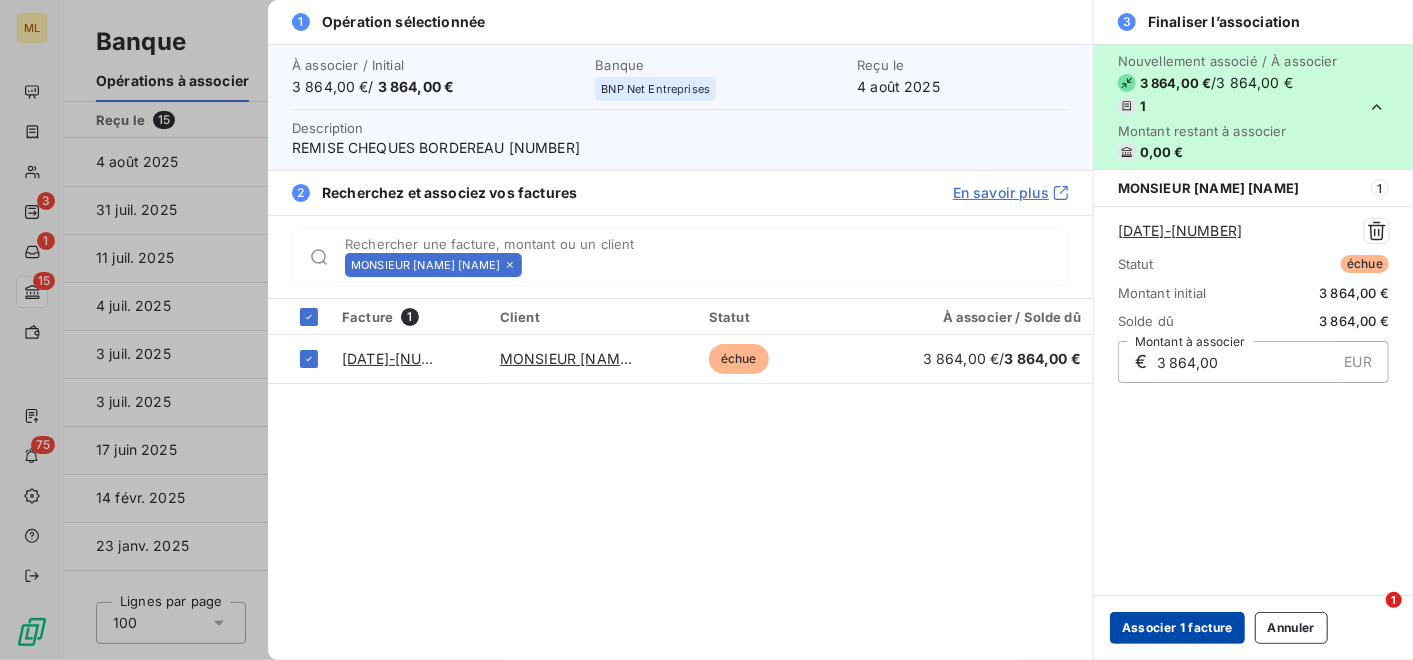 click on "Associer 1 facture" at bounding box center (1177, 628) 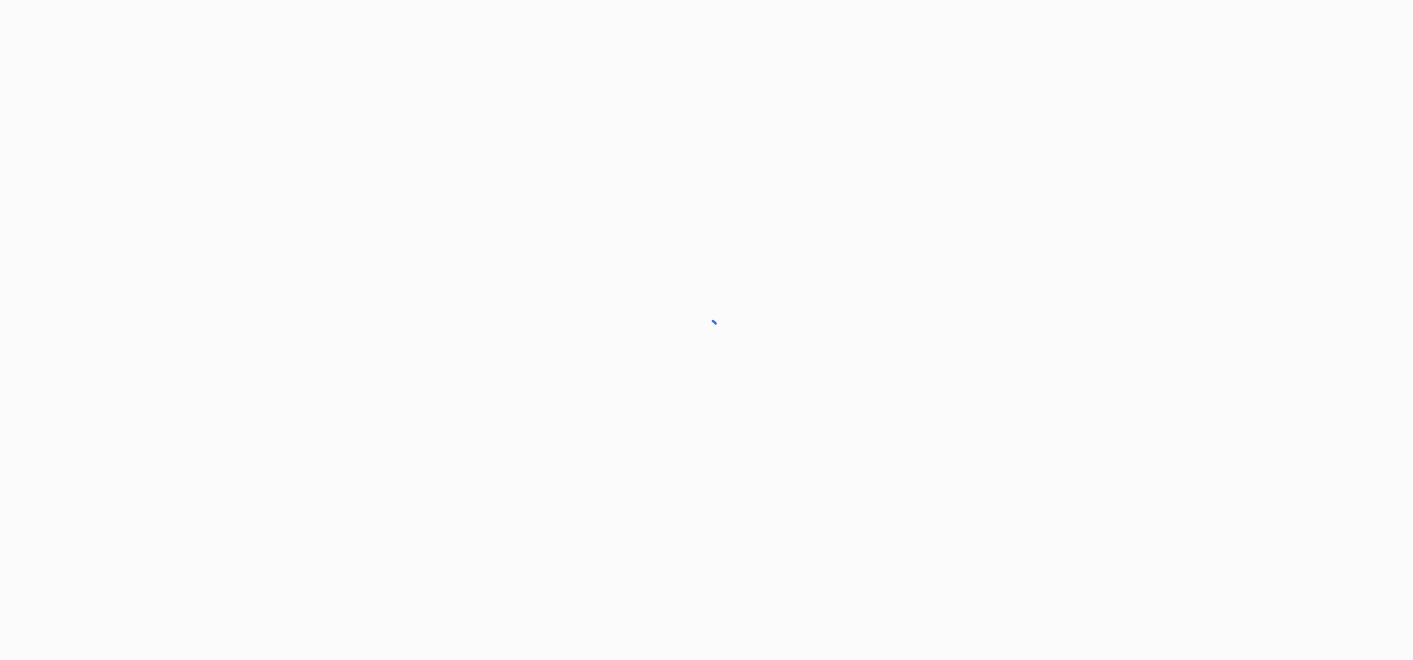 scroll, scrollTop: 0, scrollLeft: 0, axis: both 